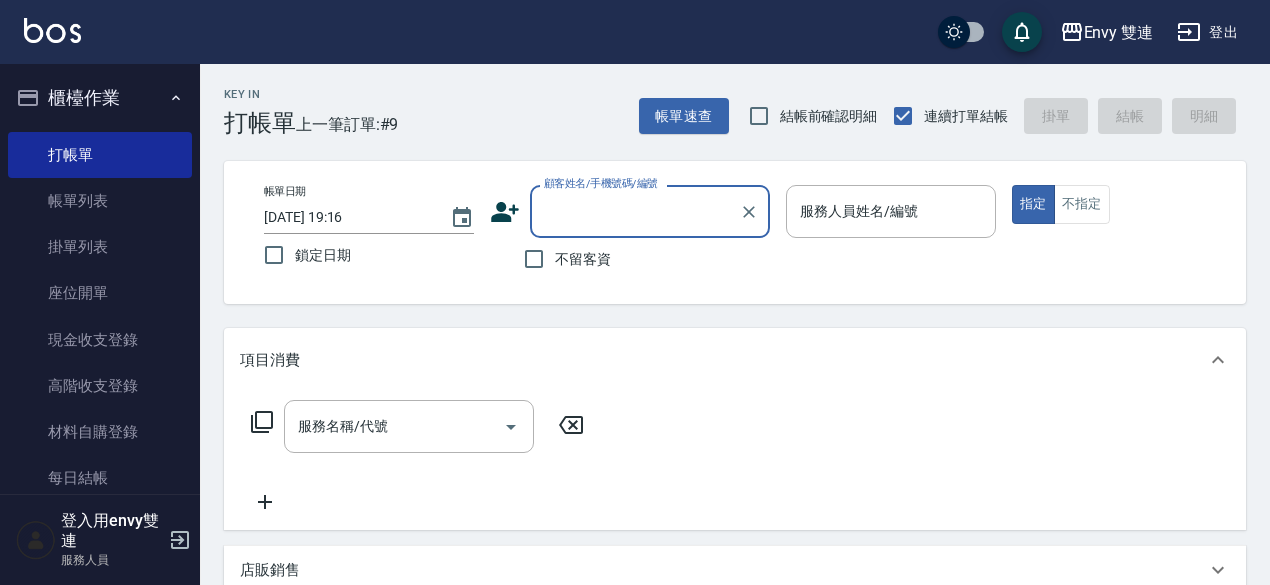 scroll, scrollTop: 0, scrollLeft: 0, axis: both 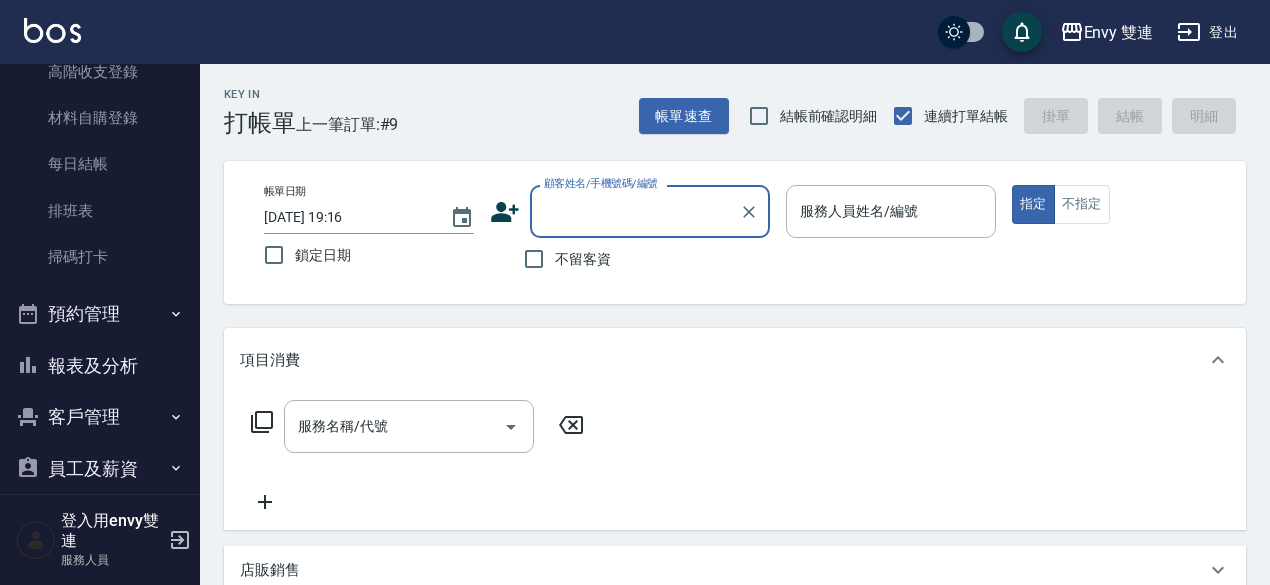 click on "客戶管理" at bounding box center (100, 417) 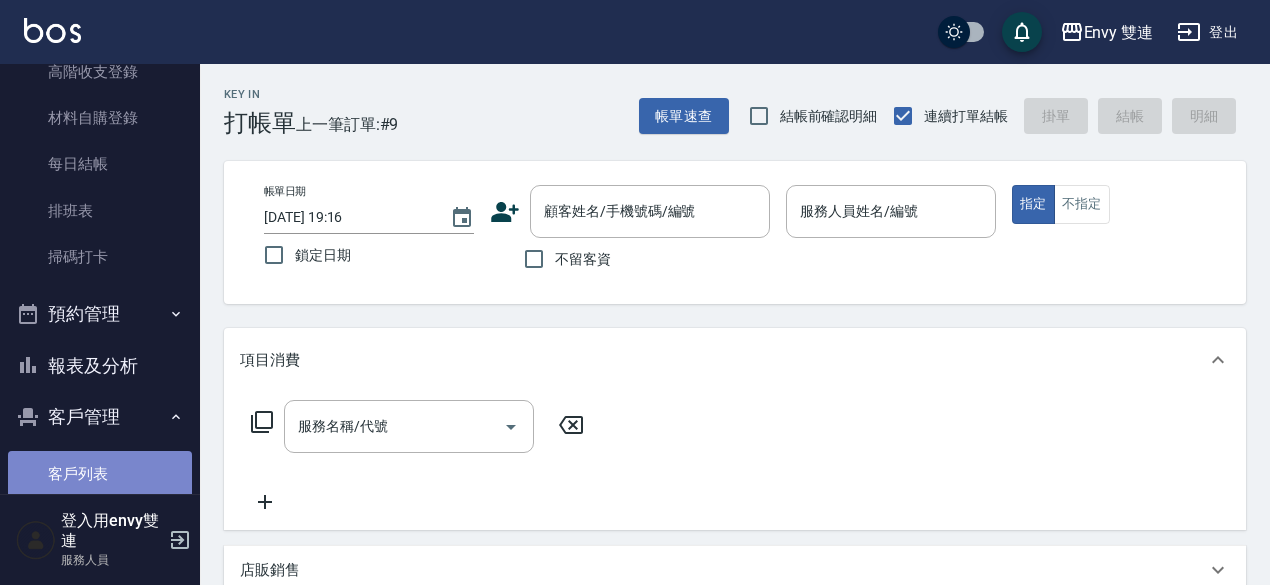 click on "客戶列表" at bounding box center (100, 474) 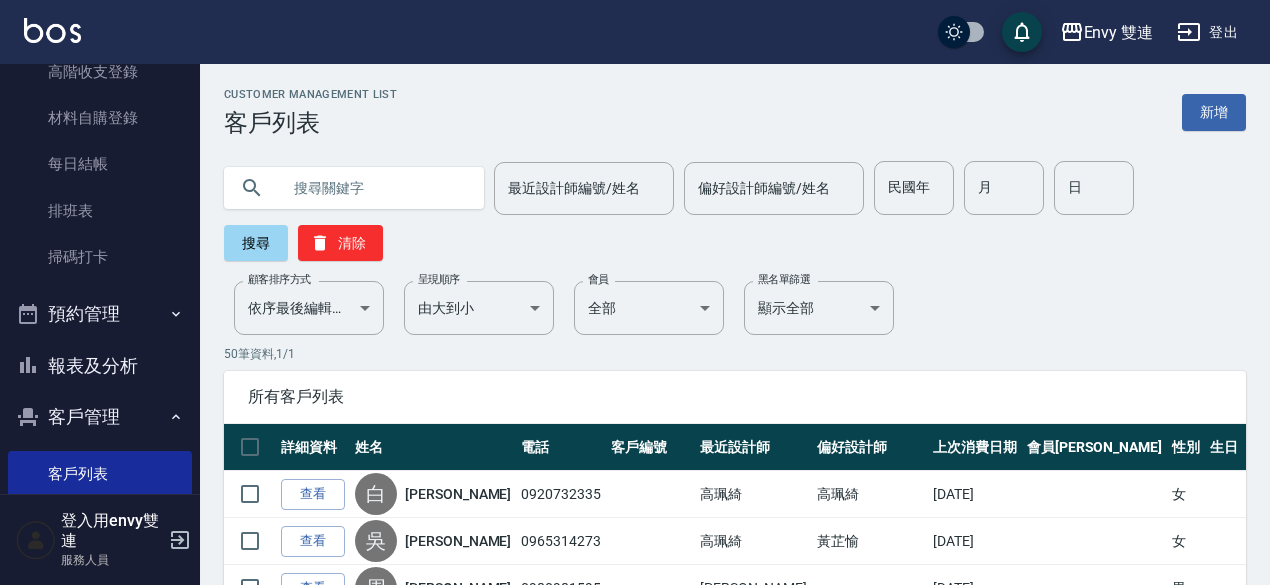 click at bounding box center (374, 188) 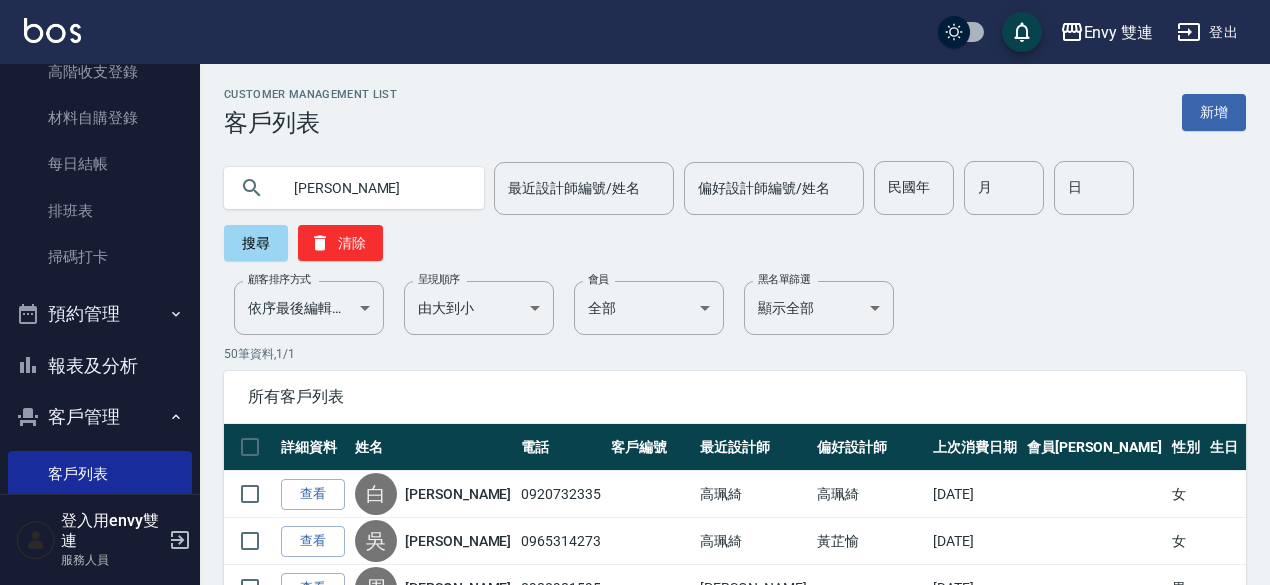 type on "[PERSON_NAME]" 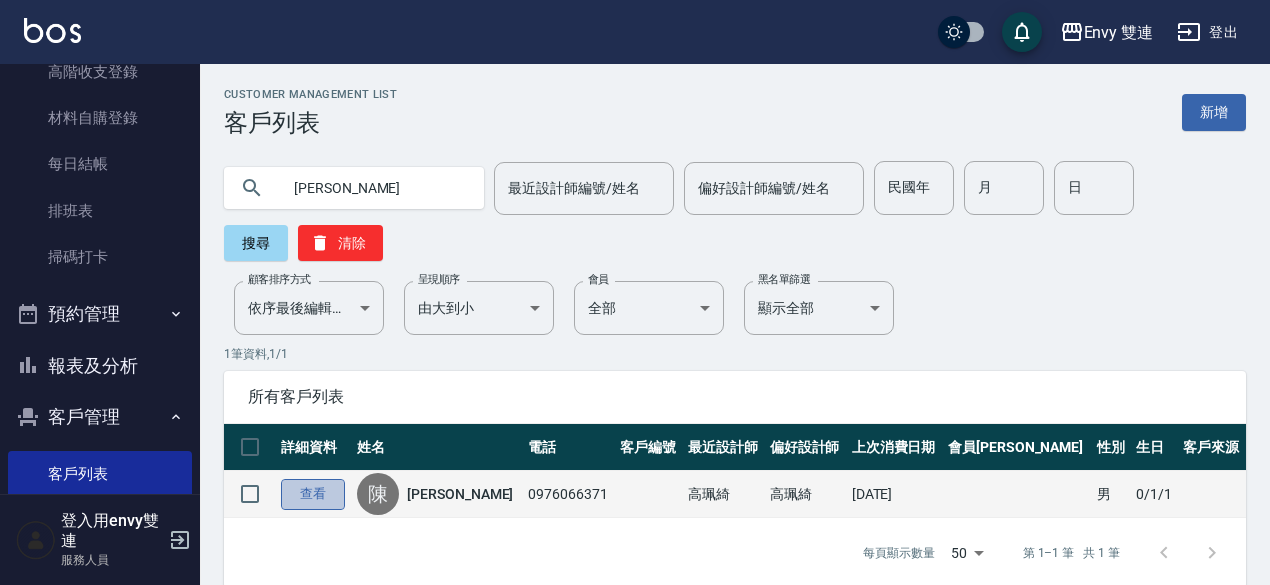 click on "查看" at bounding box center [313, 494] 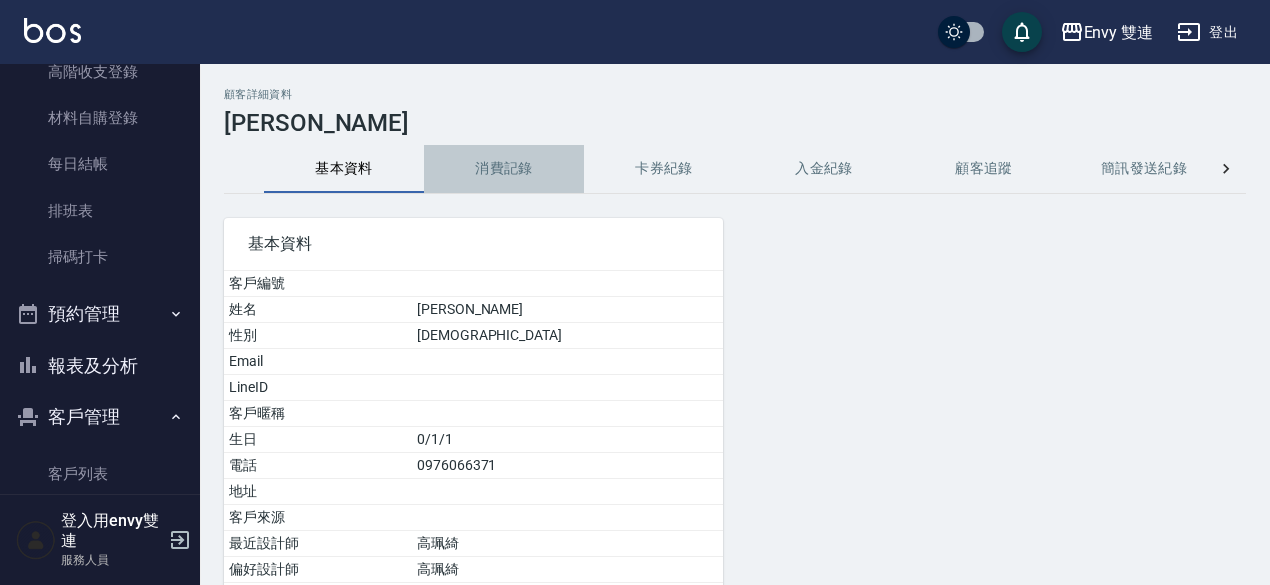 click on "消費記錄" at bounding box center (504, 169) 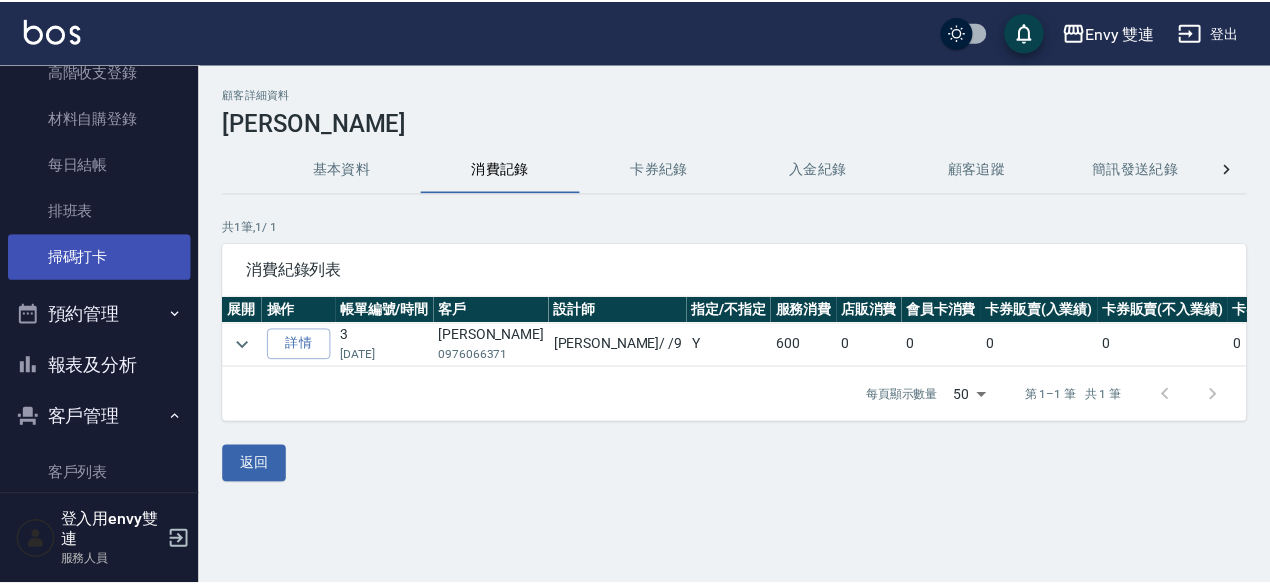 scroll, scrollTop: 0, scrollLeft: 0, axis: both 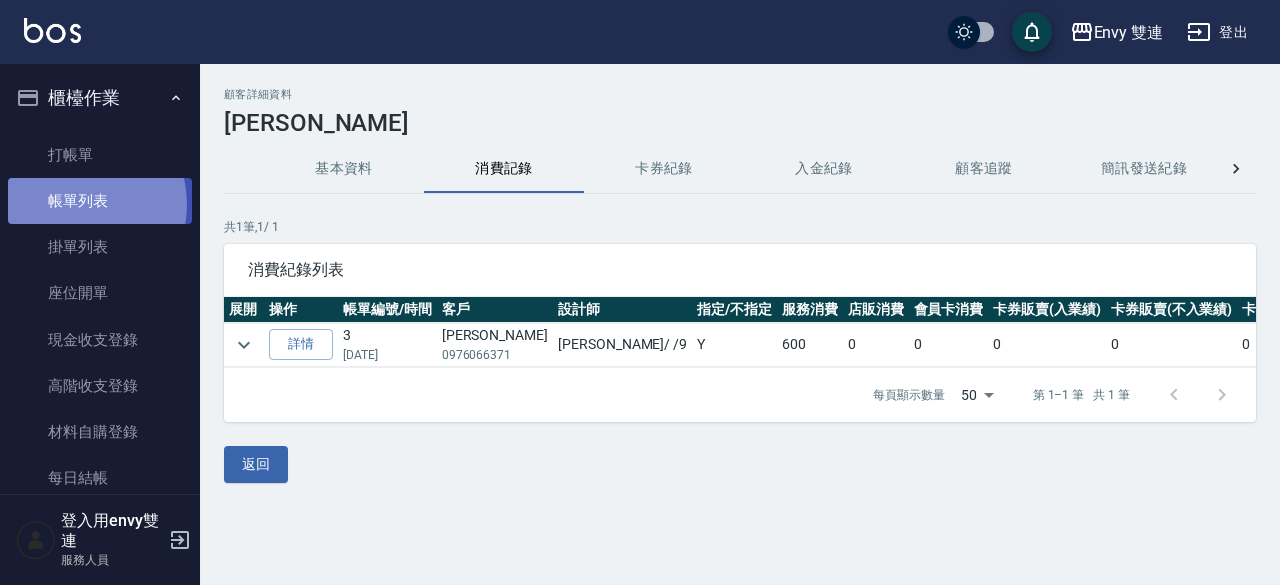 click on "帳單列表" at bounding box center [100, 201] 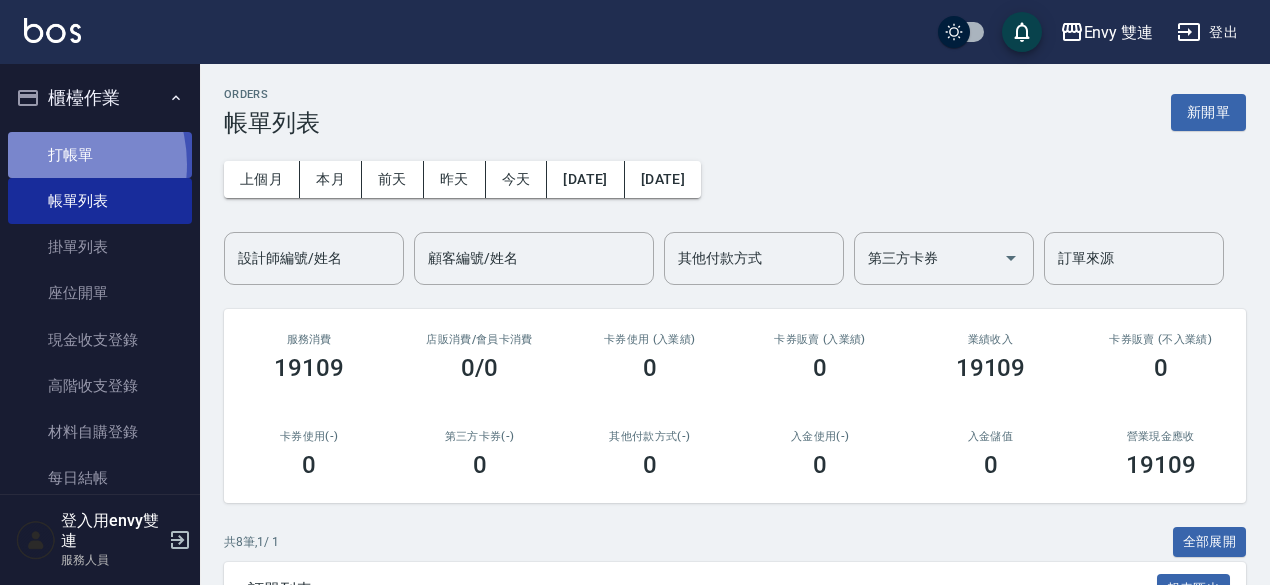 click on "打帳單" at bounding box center [100, 155] 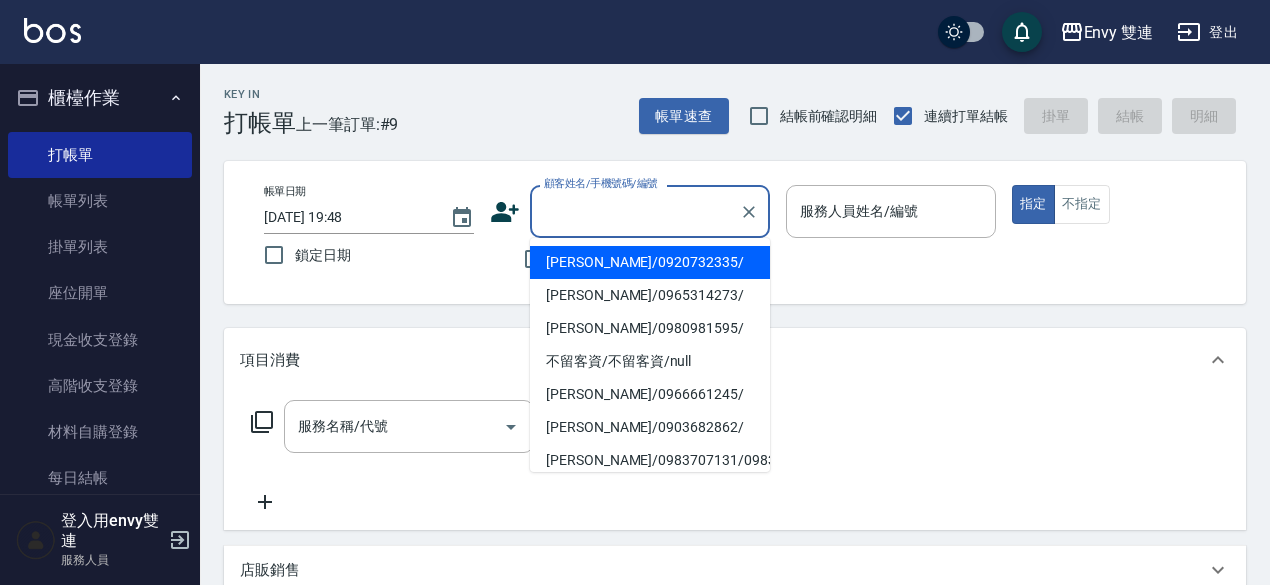 click on "顧客姓名/手機號碼/編號" at bounding box center (635, 211) 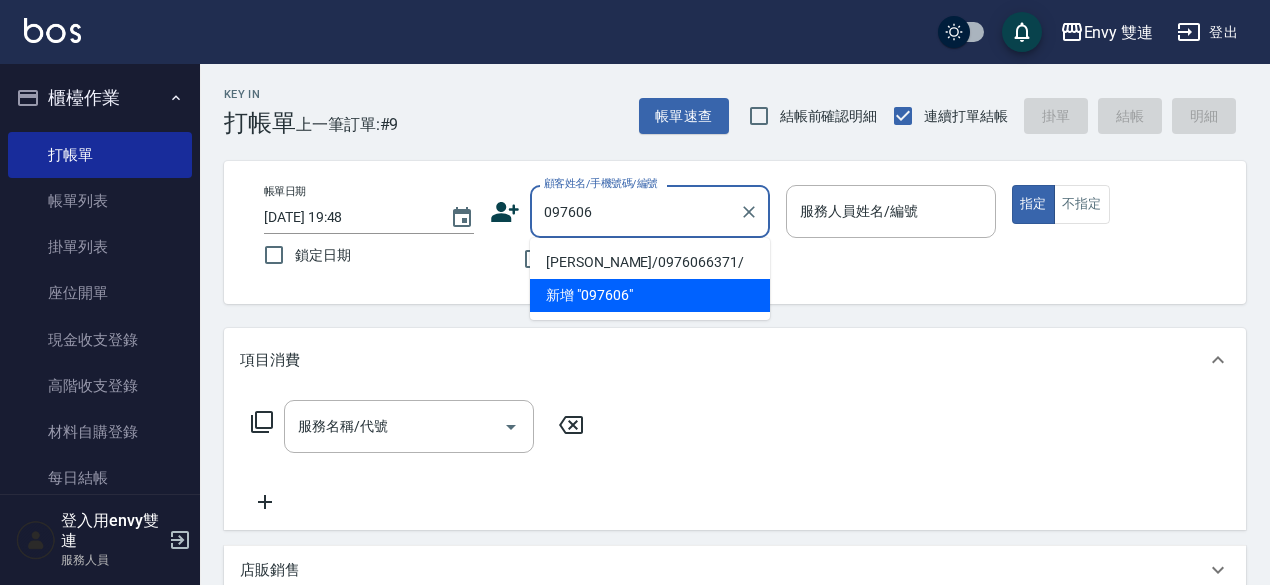 click on "[PERSON_NAME]/0976066371/" at bounding box center (650, 262) 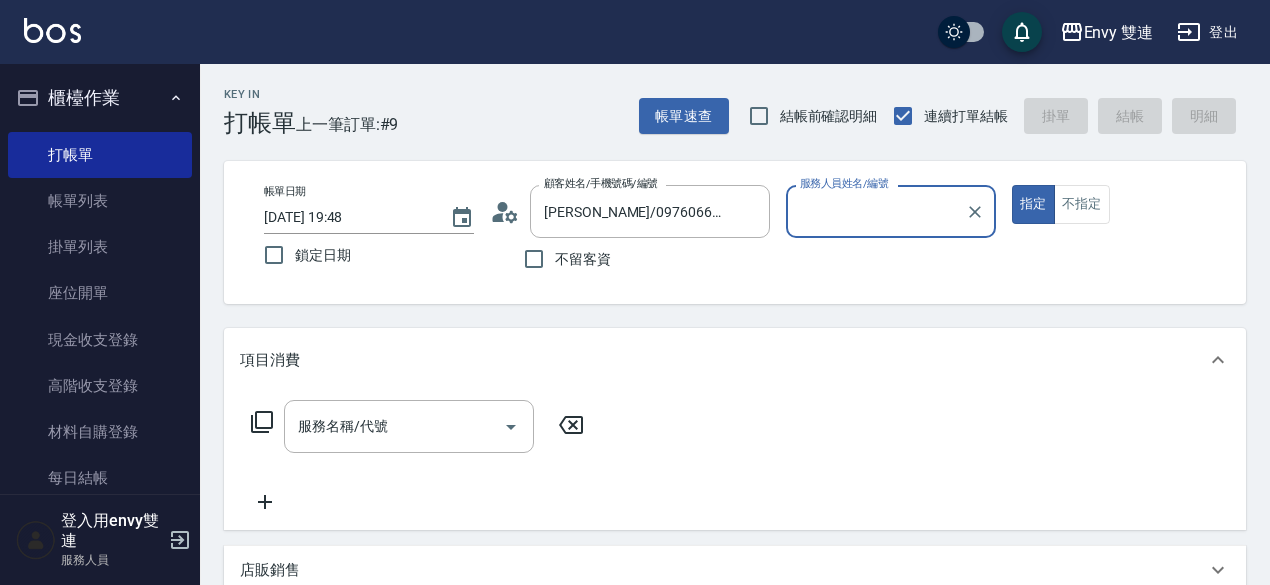 type on "Zoe-9" 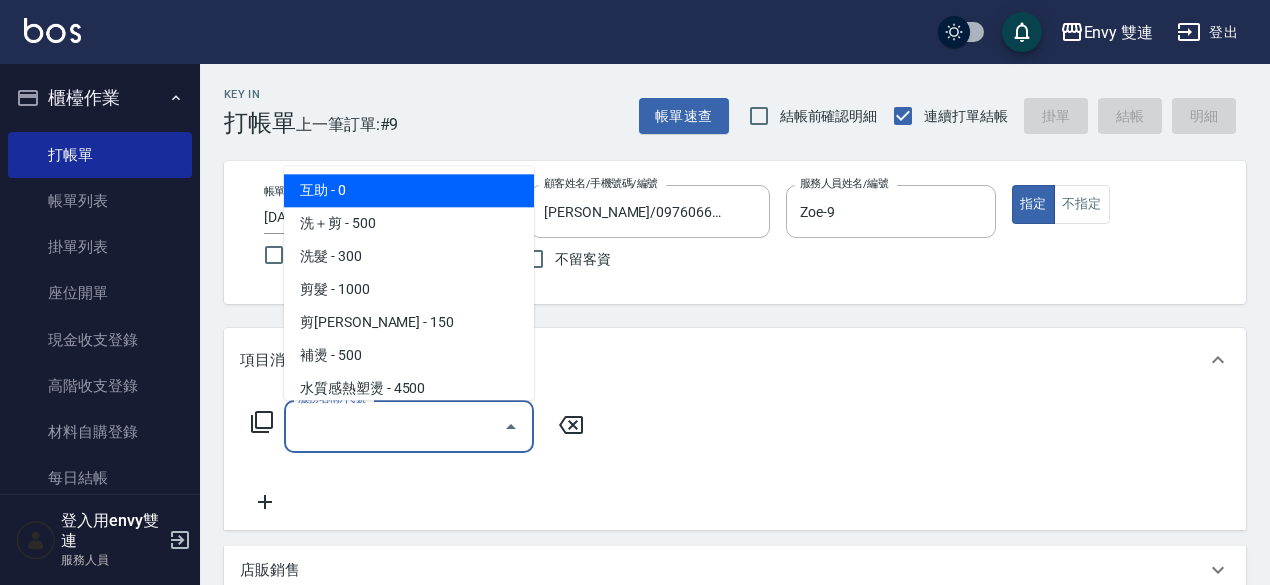 click on "服務名稱/代號" at bounding box center [394, 426] 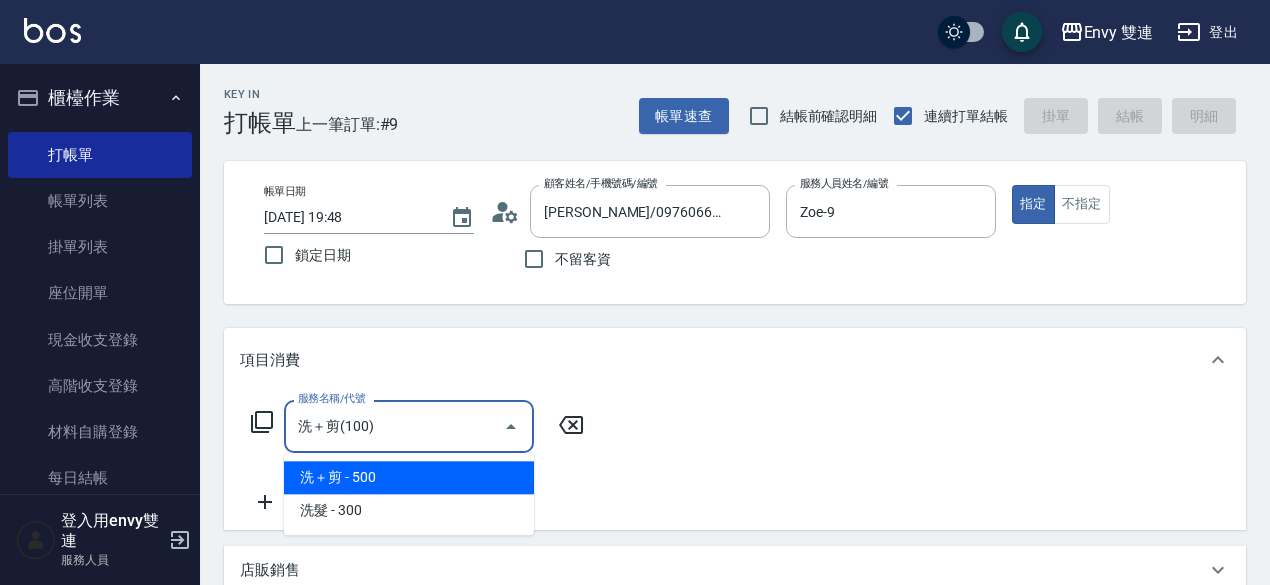 type on "洗＋剪(100)" 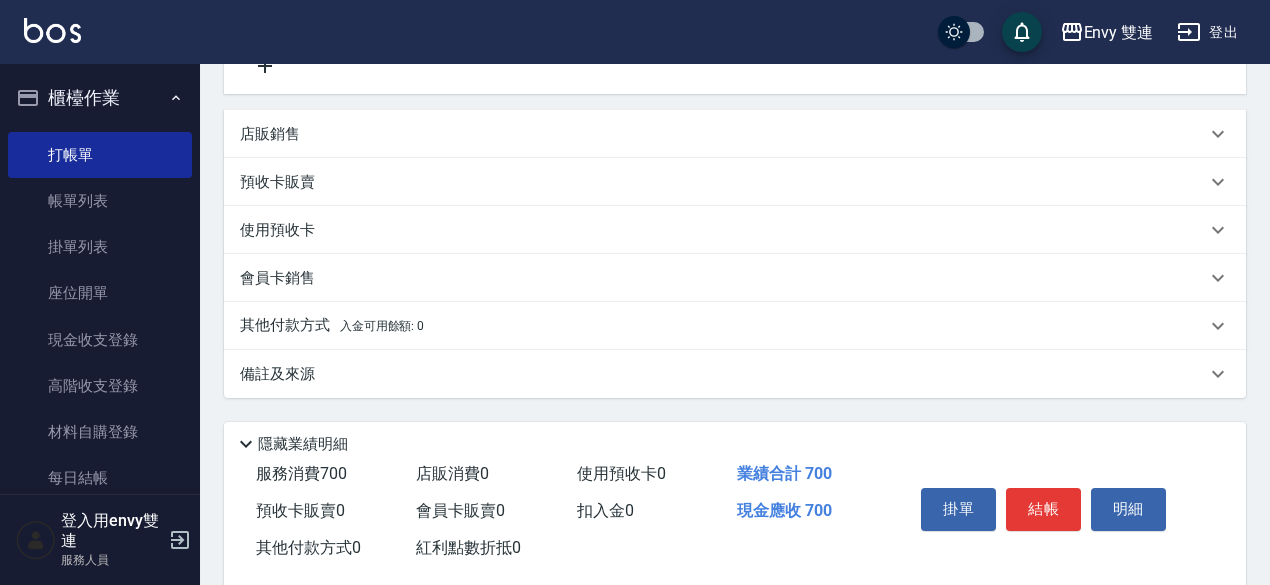 scroll, scrollTop: 470, scrollLeft: 0, axis: vertical 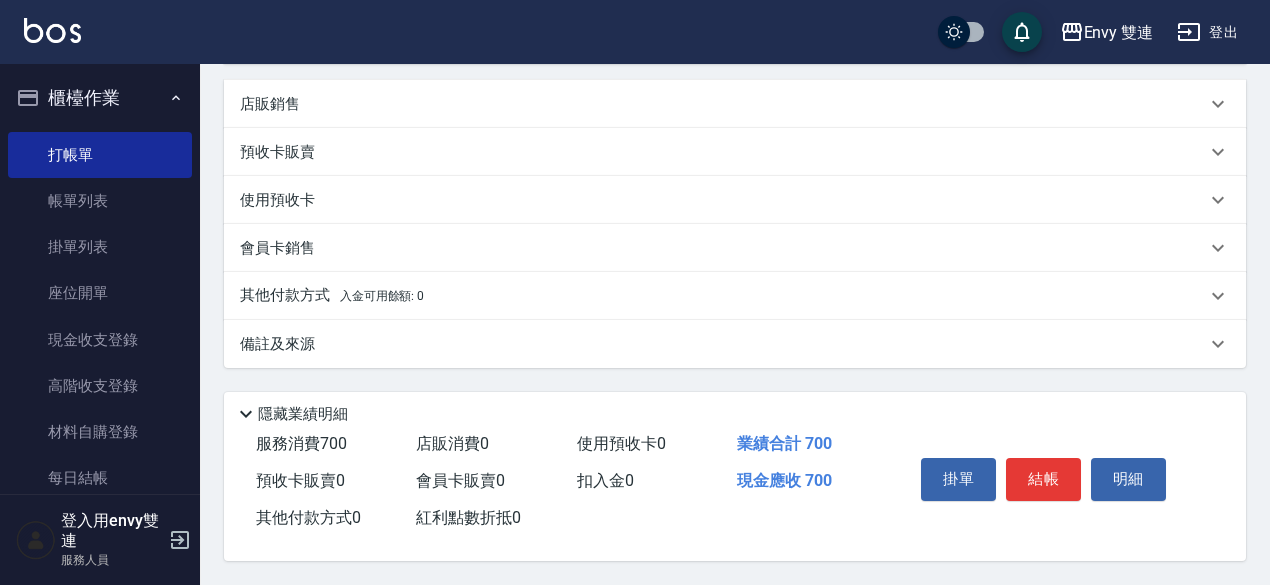 type on "700" 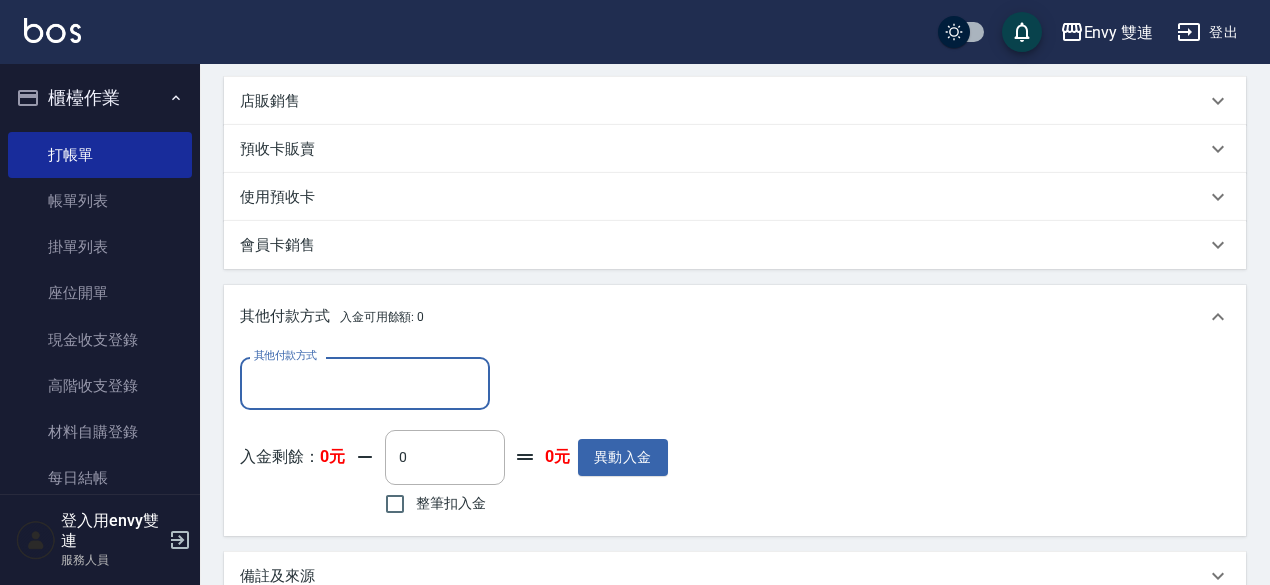 scroll, scrollTop: 0, scrollLeft: 0, axis: both 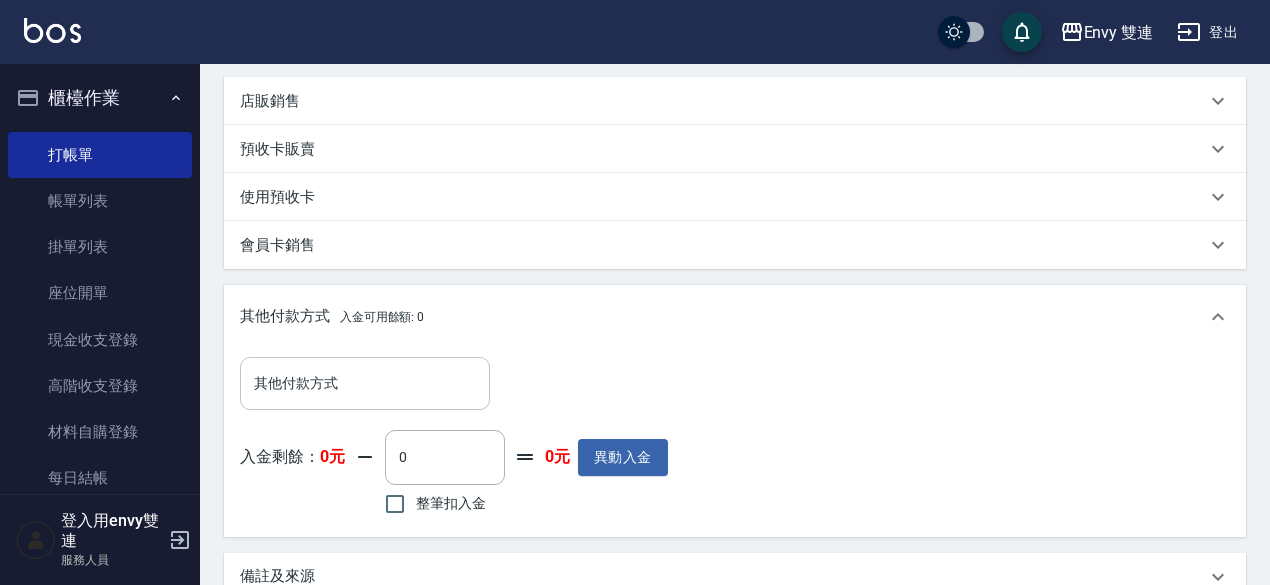 drag, startPoint x: 360, startPoint y: 356, endPoint x: 362, endPoint y: 406, distance: 50.039986 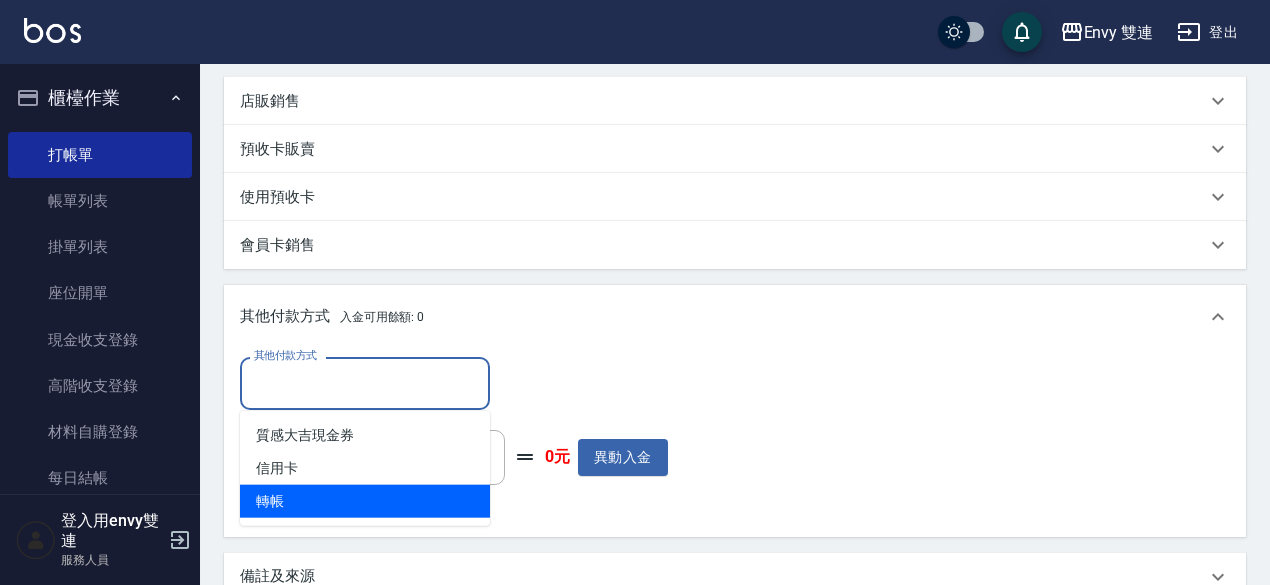 click on "轉帳" at bounding box center [365, 501] 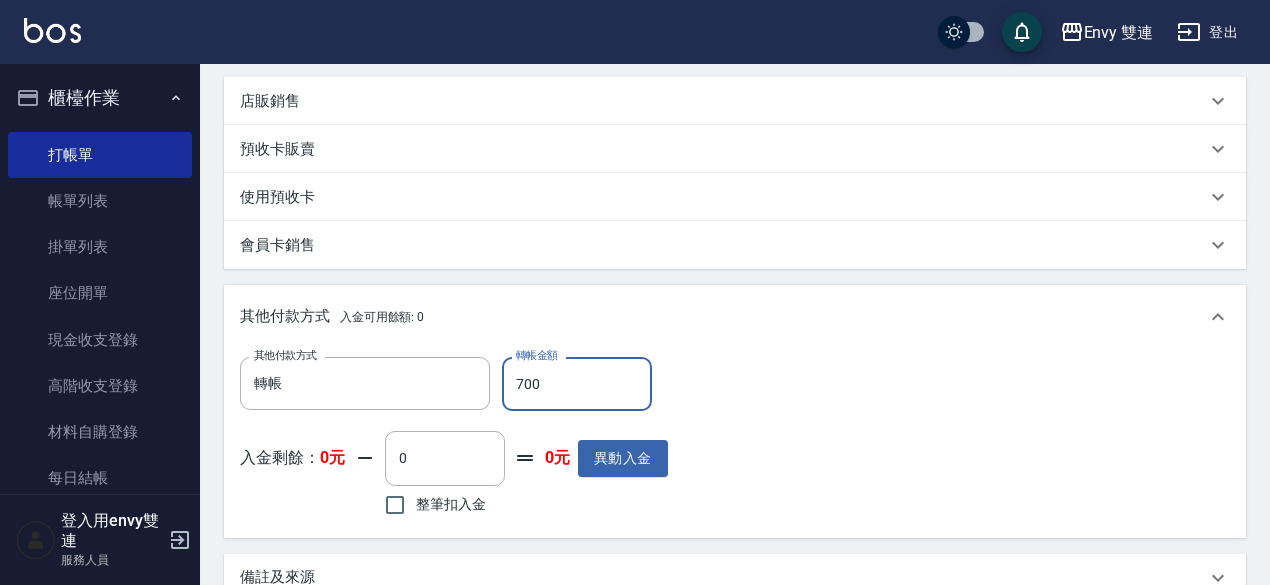 scroll, scrollTop: 710, scrollLeft: 0, axis: vertical 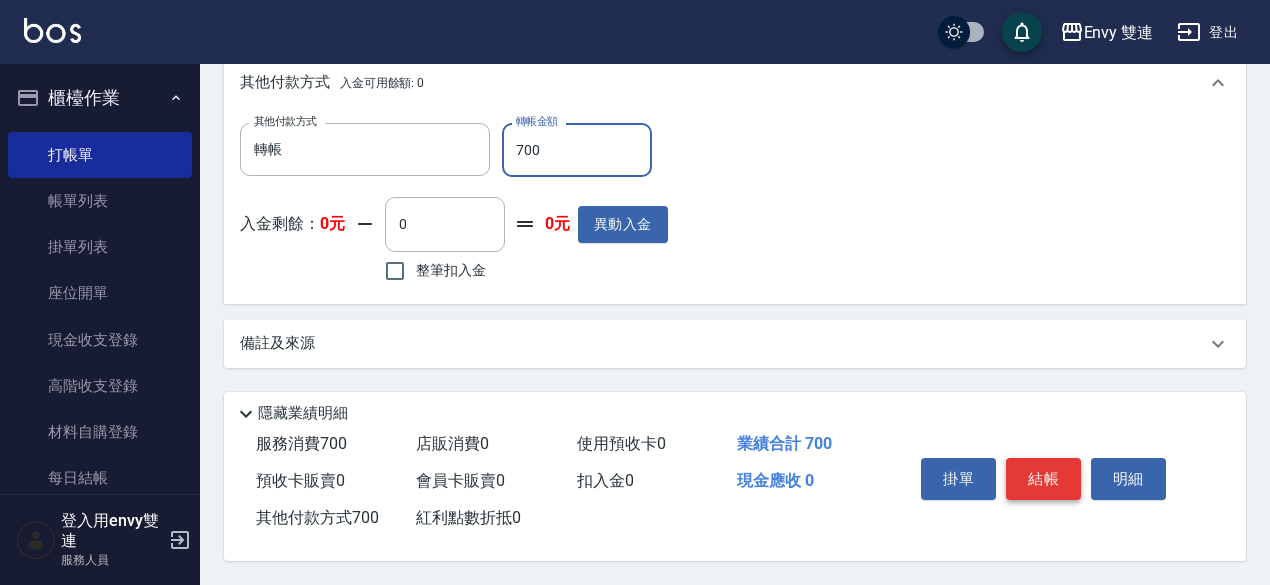 type on "700" 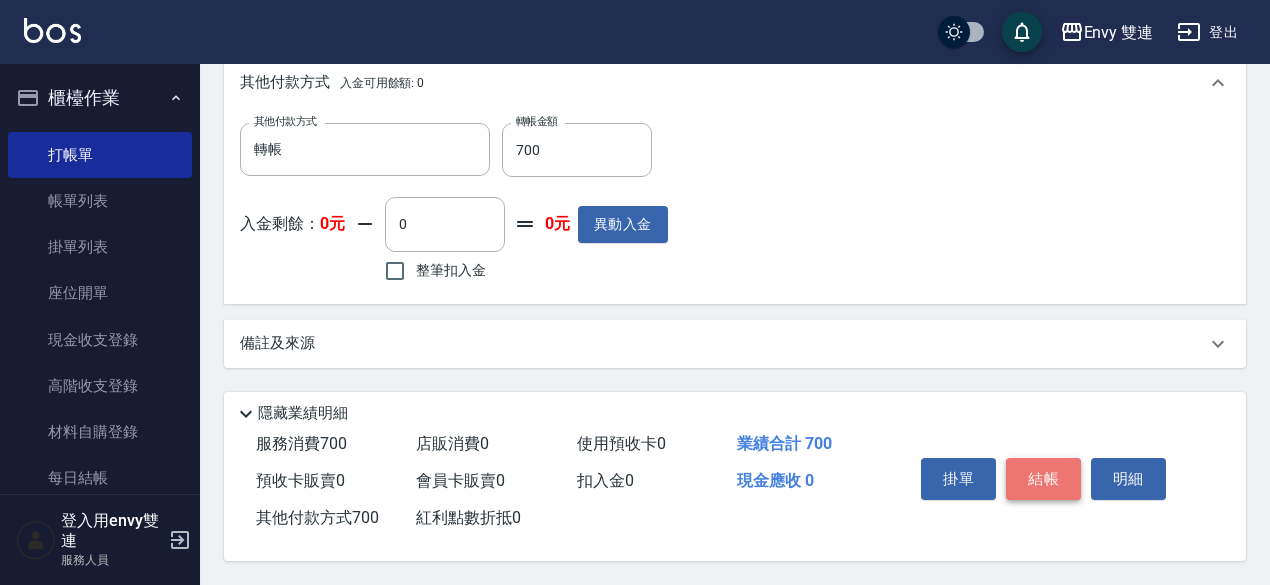click on "結帳" at bounding box center [1043, 479] 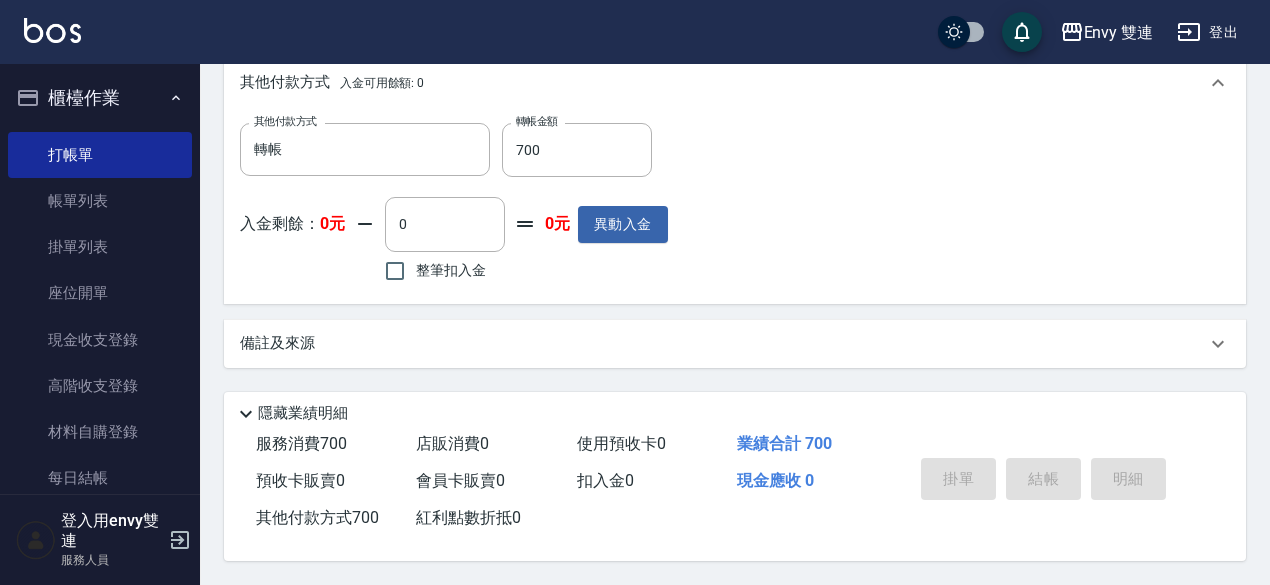 type on "[DATE] 19:49" 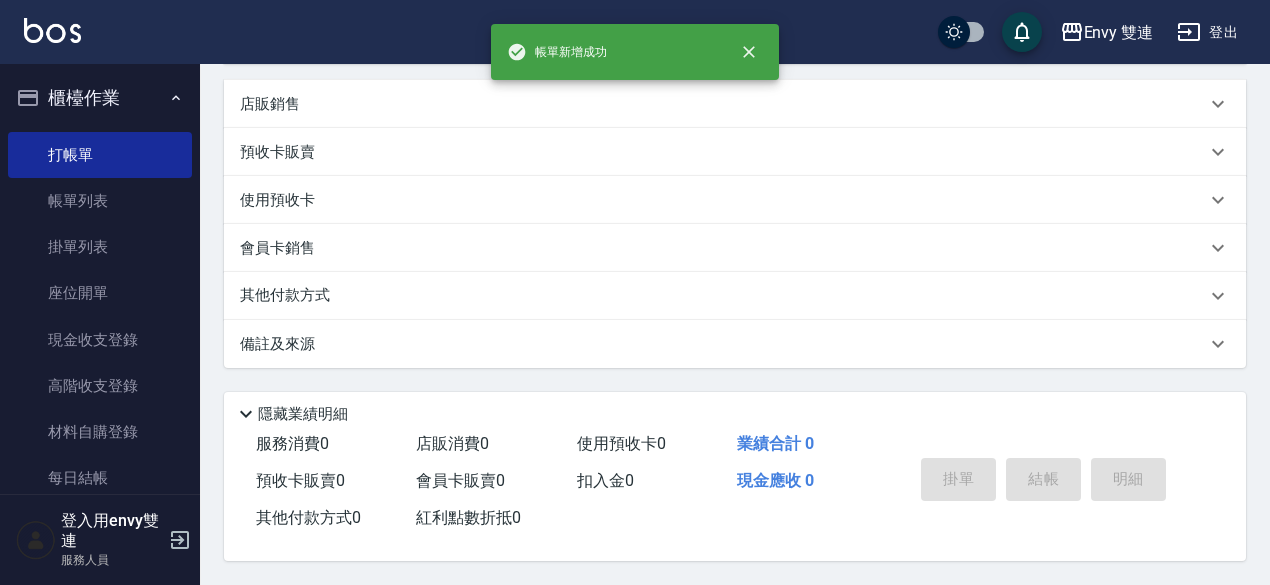 scroll, scrollTop: 0, scrollLeft: 0, axis: both 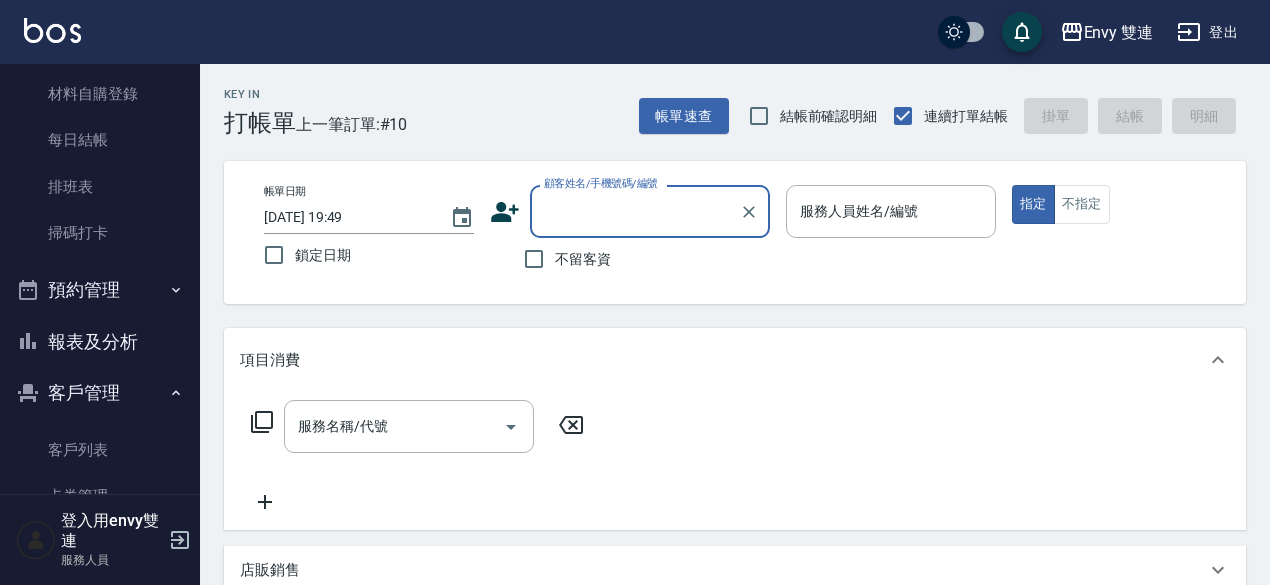 click on "報表及分析" at bounding box center [100, 342] 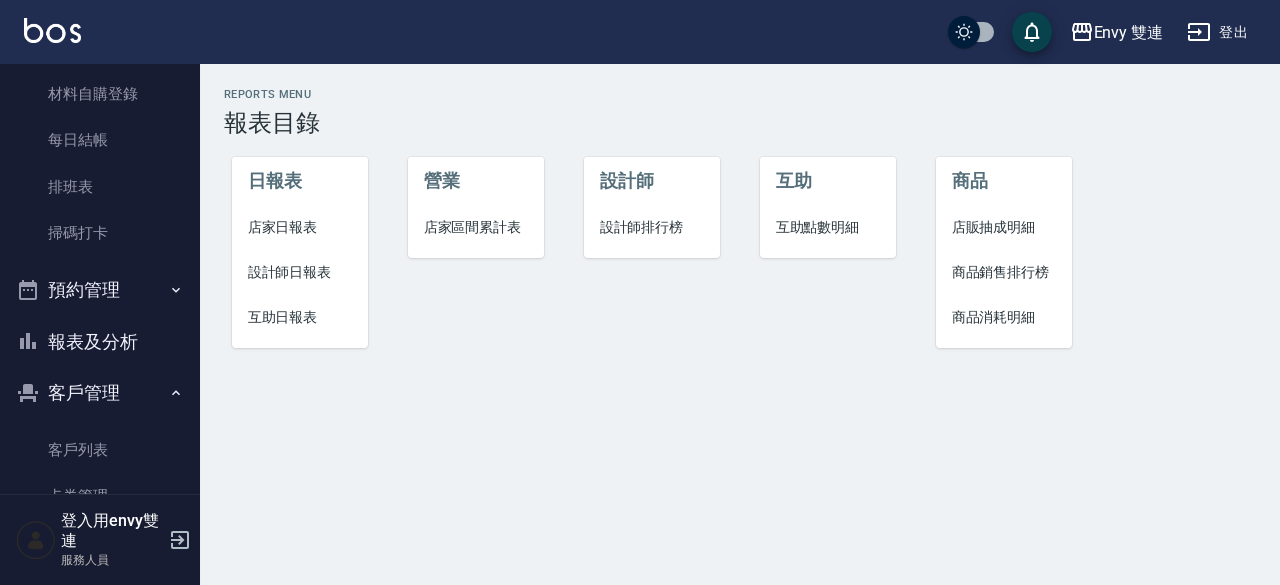 click on "設計師日報表" at bounding box center (300, 272) 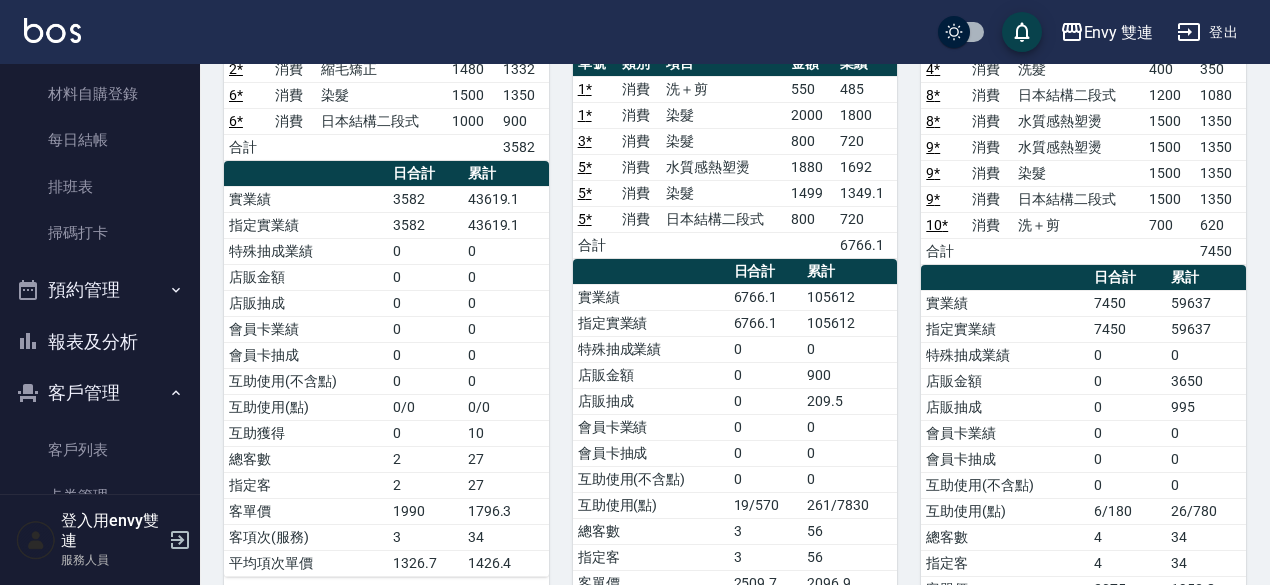scroll, scrollTop: 245, scrollLeft: 0, axis: vertical 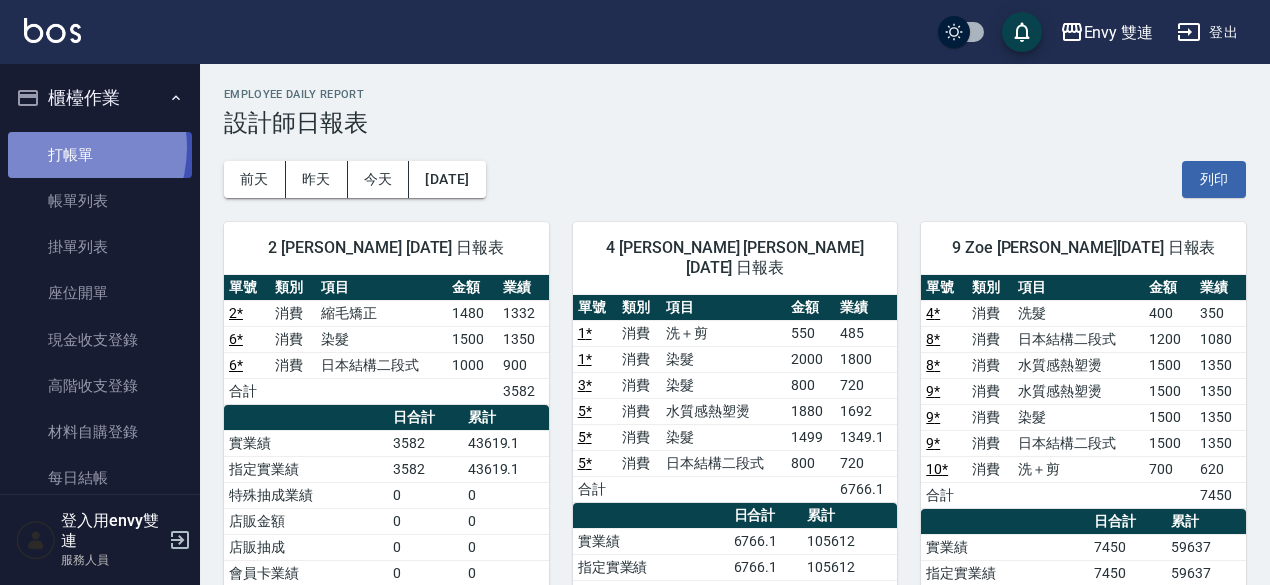 click on "打帳單" at bounding box center (100, 155) 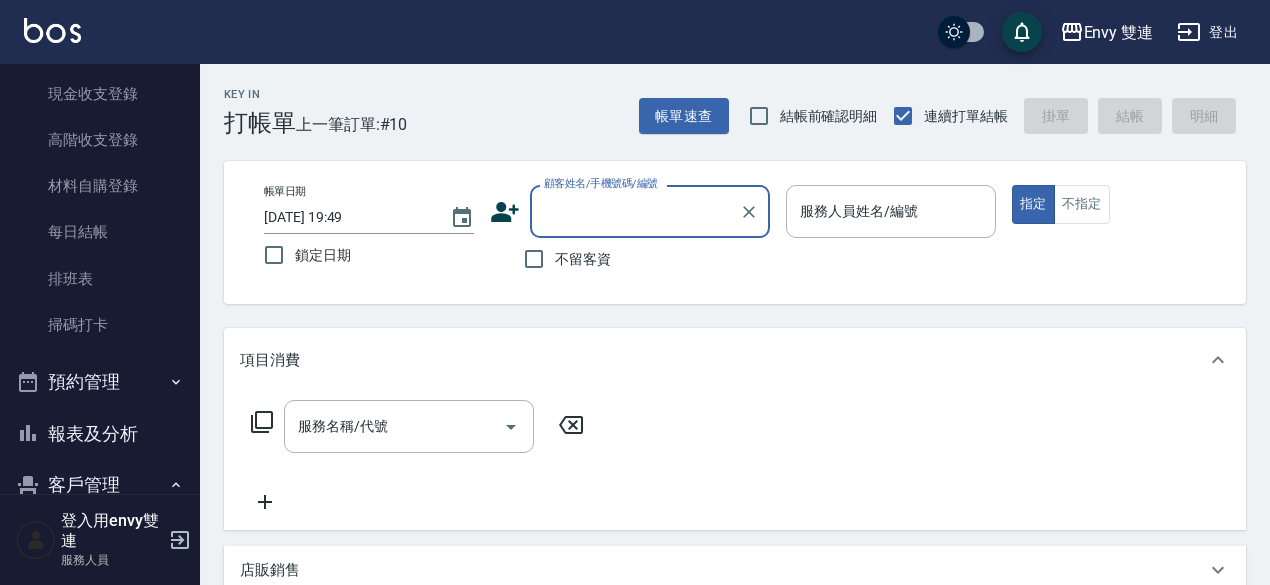 scroll, scrollTop: 344, scrollLeft: 0, axis: vertical 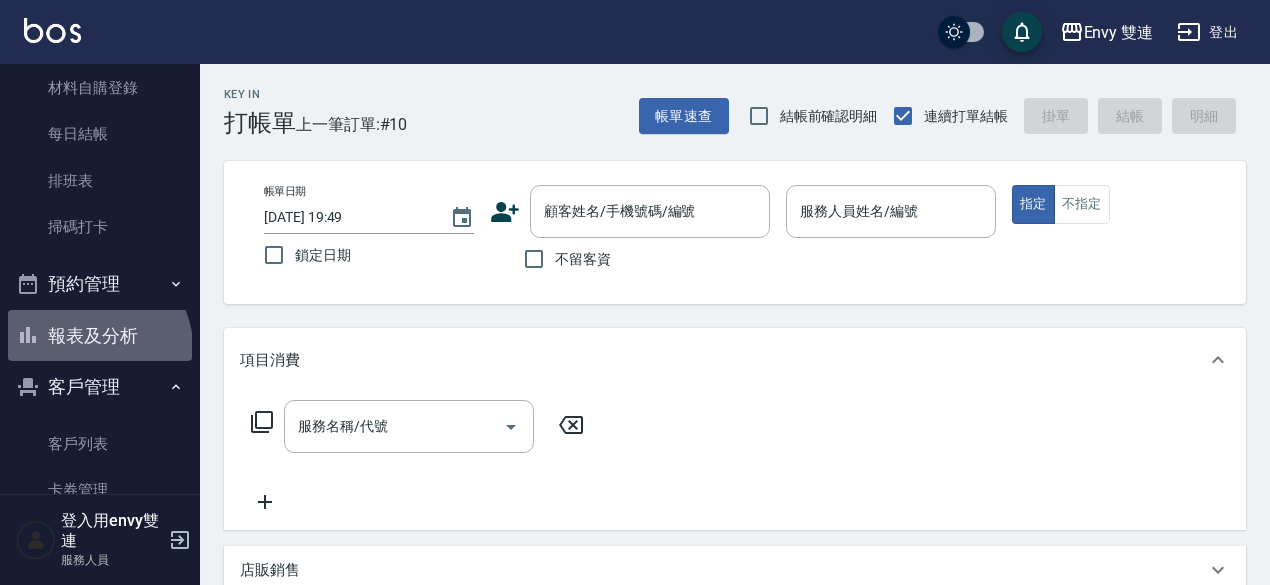 click on "報表及分析" at bounding box center [100, 336] 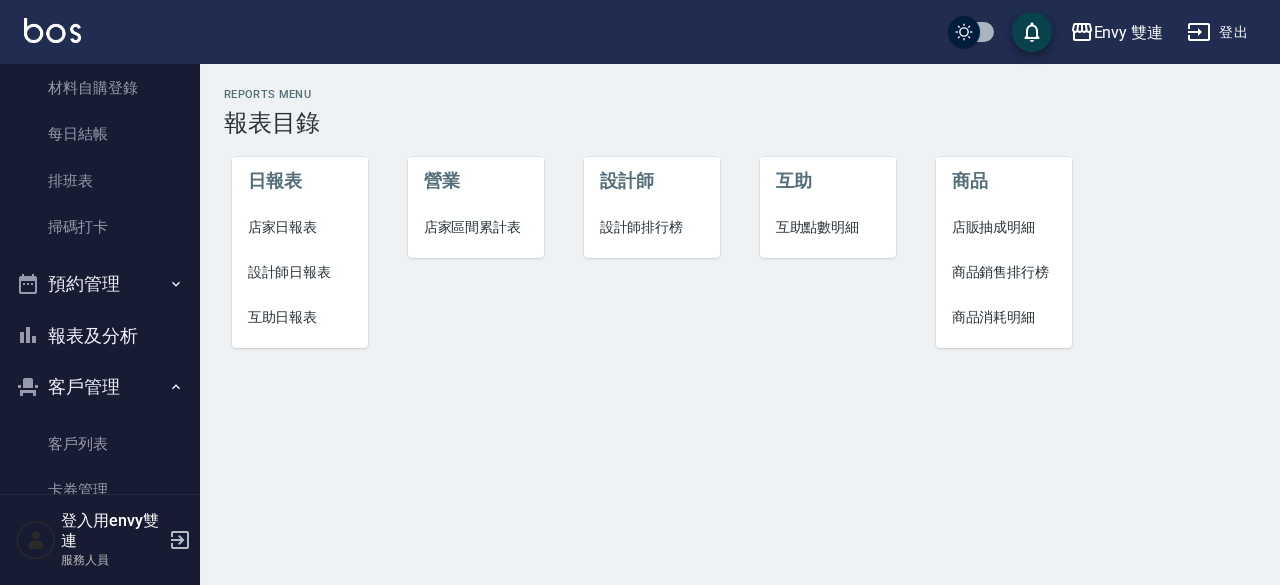 click on "設計師日報表" at bounding box center (300, 272) 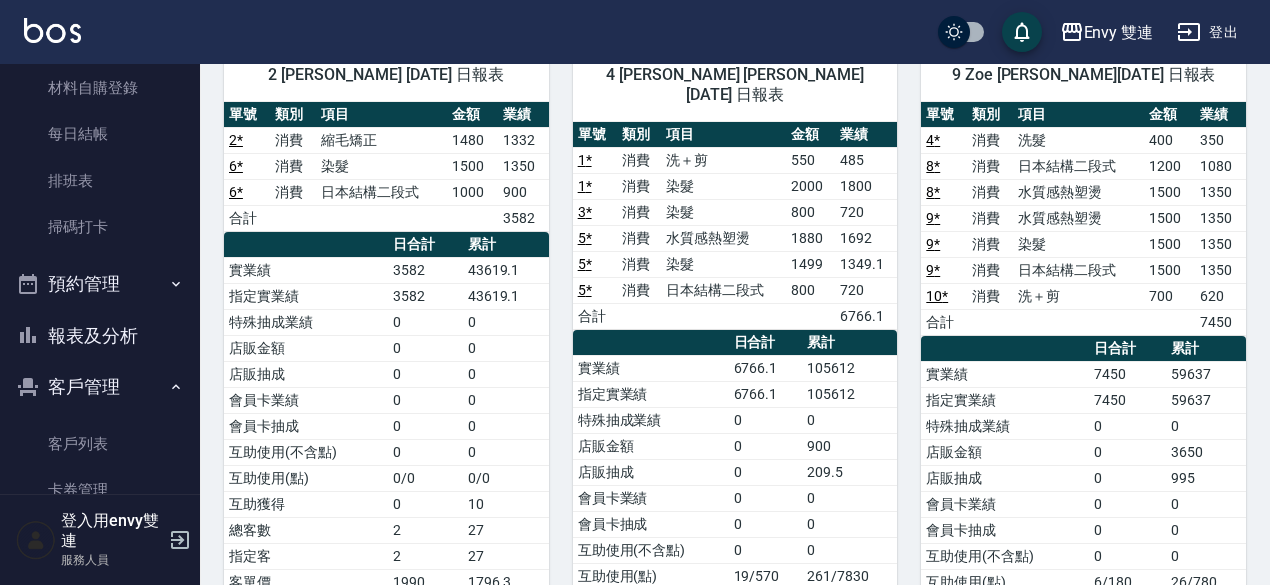 scroll, scrollTop: 0, scrollLeft: 0, axis: both 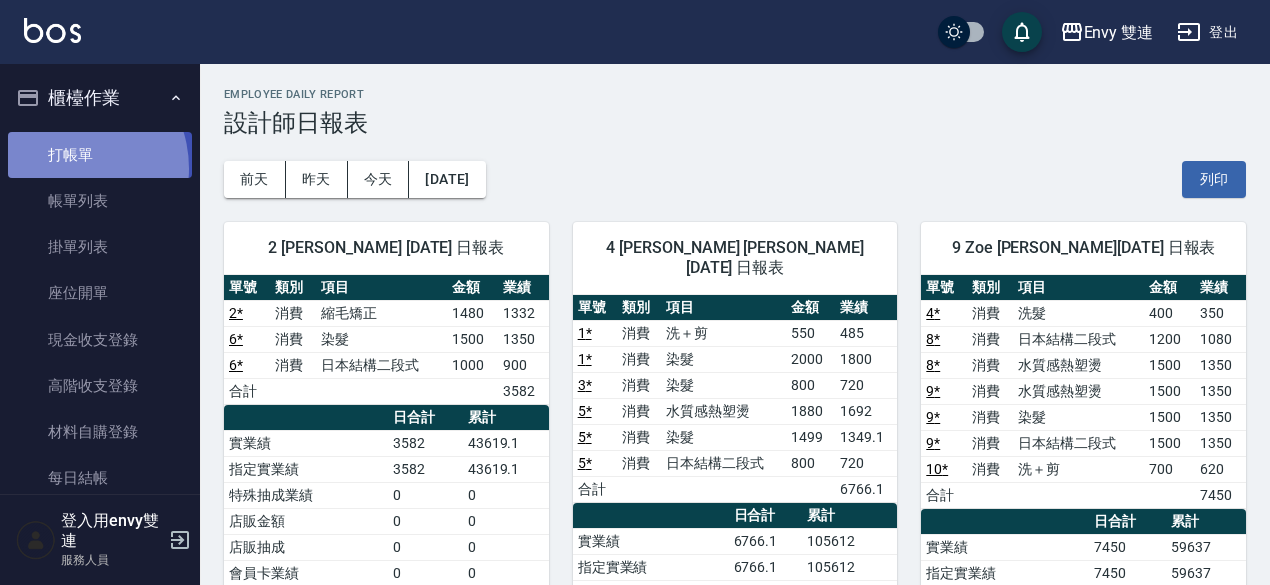 click on "打帳單" at bounding box center (100, 155) 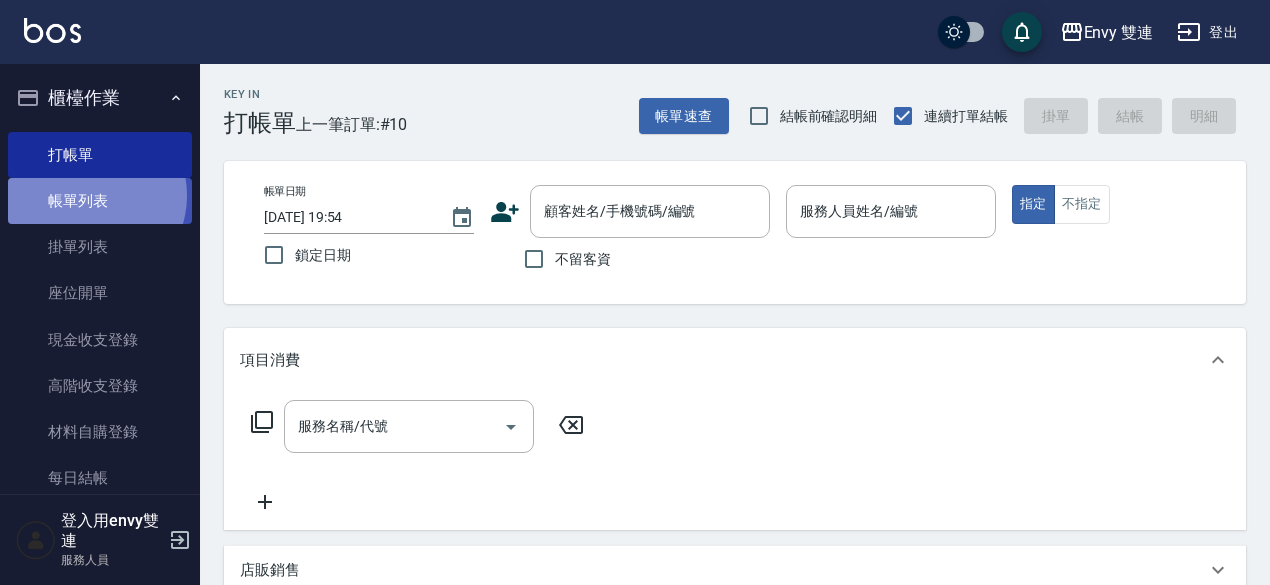 click on "帳單列表" at bounding box center (100, 201) 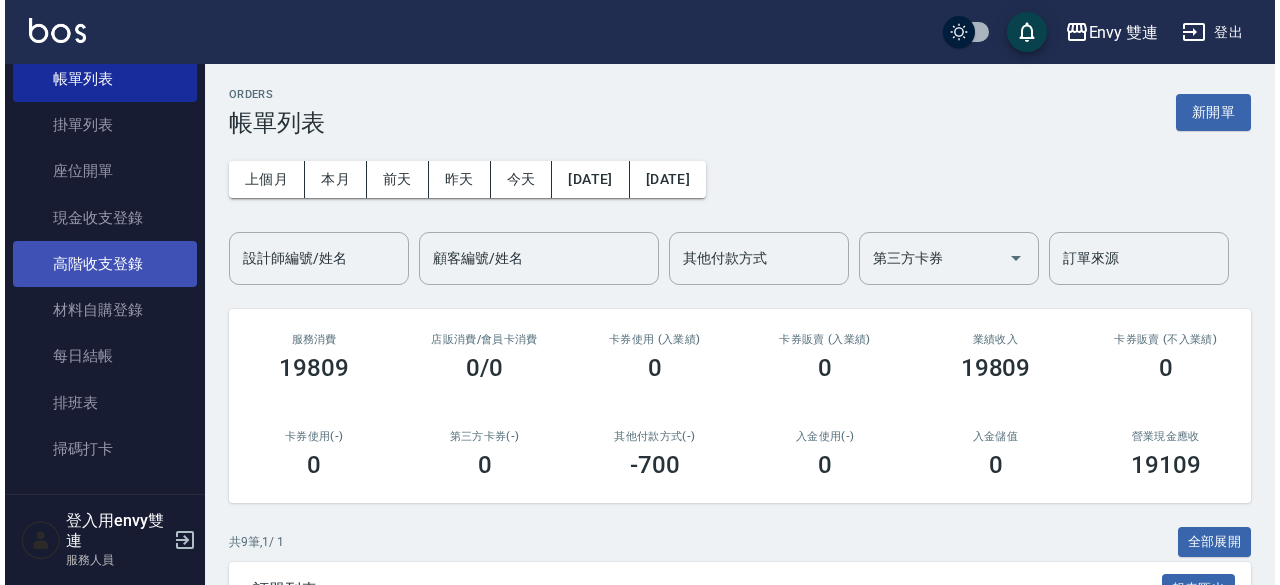 scroll, scrollTop: 156, scrollLeft: 0, axis: vertical 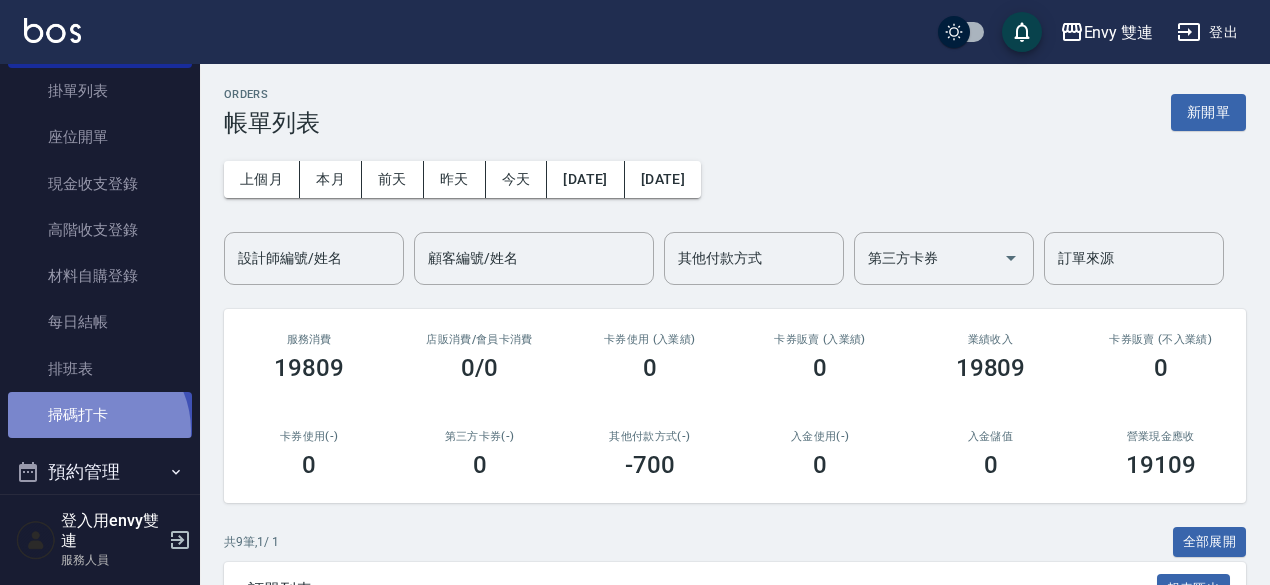 click on "掃碼打卡" at bounding box center [100, 415] 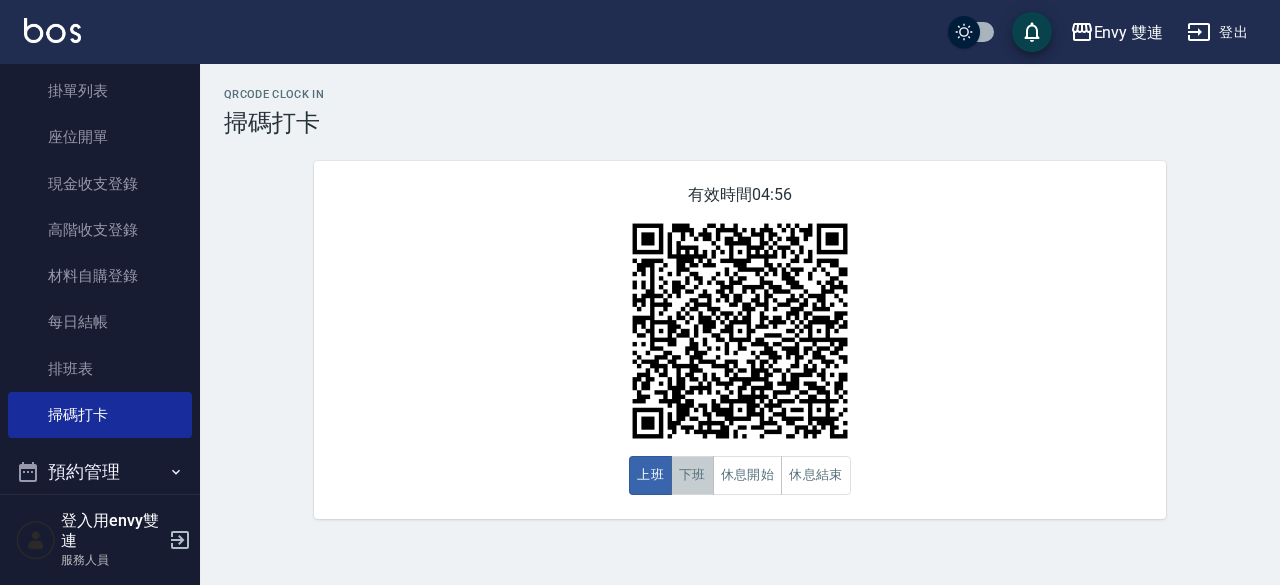 click on "下班" at bounding box center [692, 475] 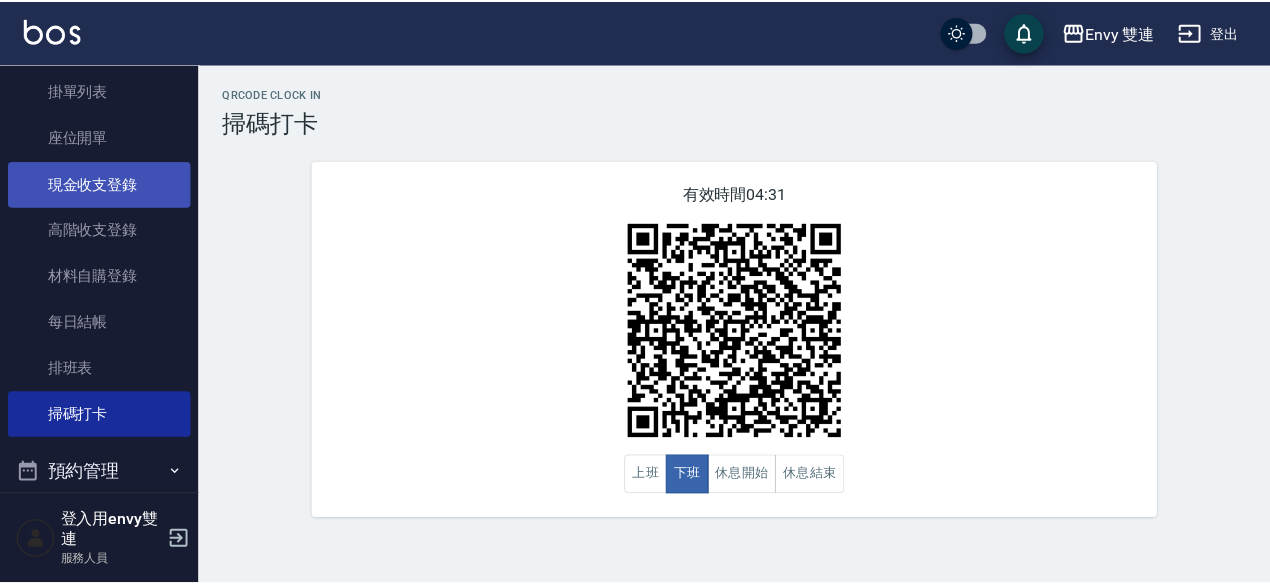 scroll, scrollTop: 0, scrollLeft: 0, axis: both 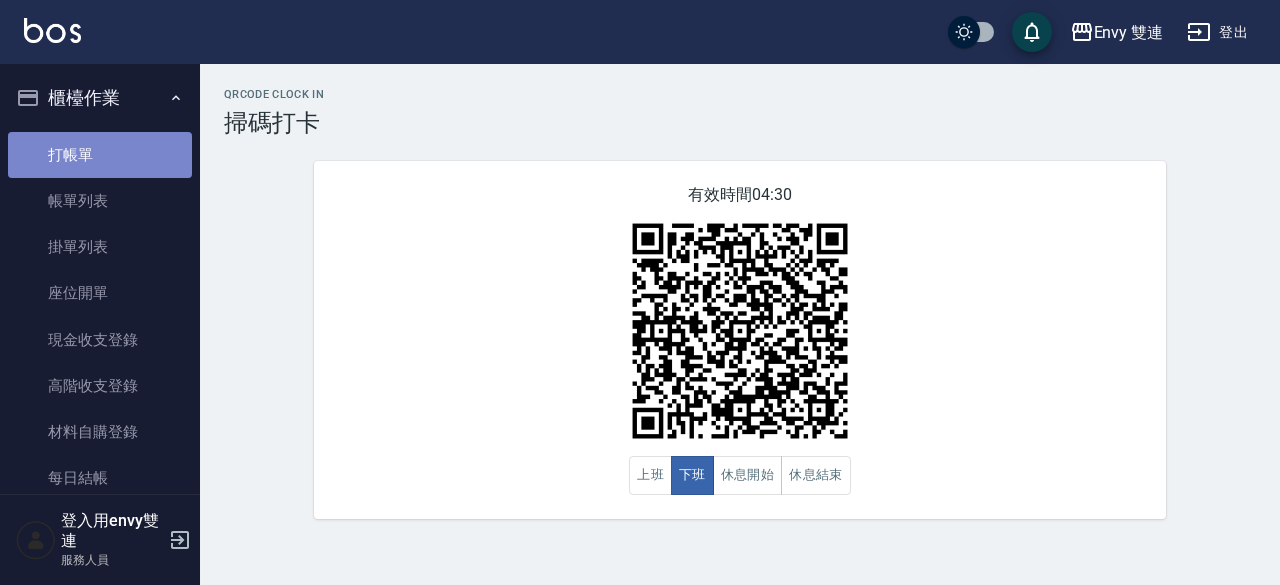 click on "打帳單" at bounding box center (100, 155) 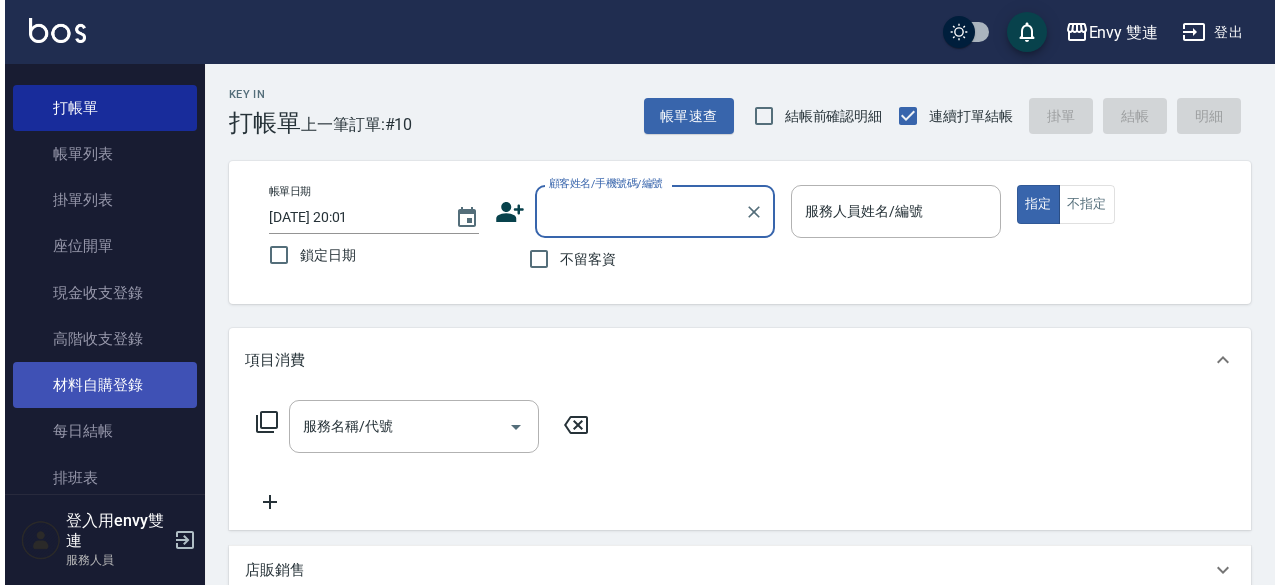 scroll, scrollTop: 48, scrollLeft: 0, axis: vertical 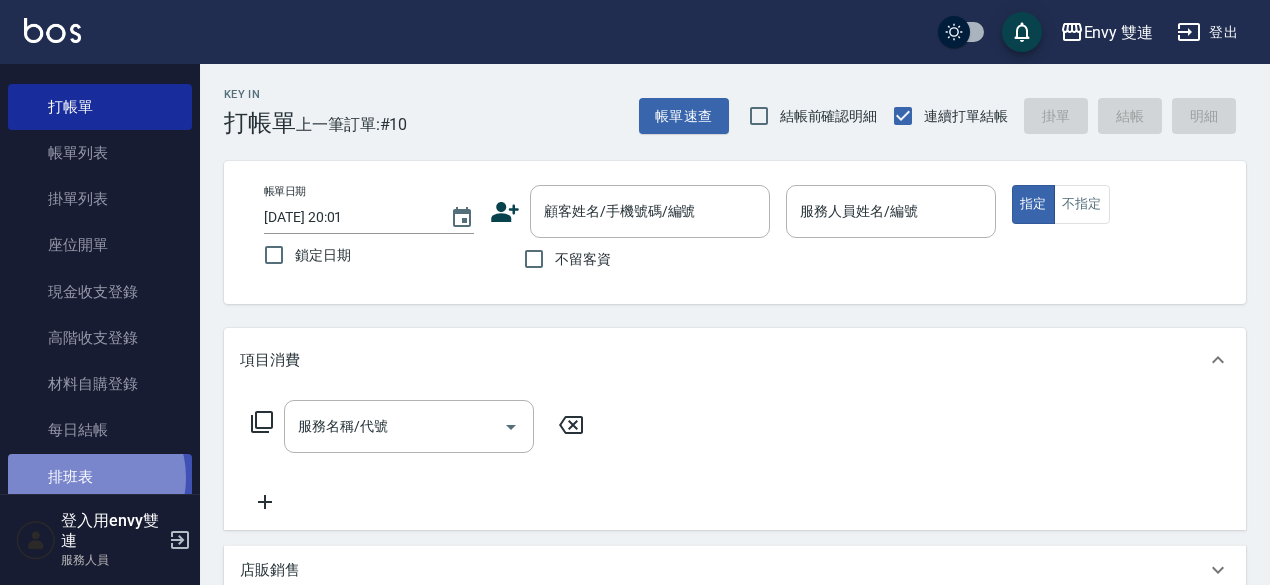 click on "排班表" at bounding box center [100, 477] 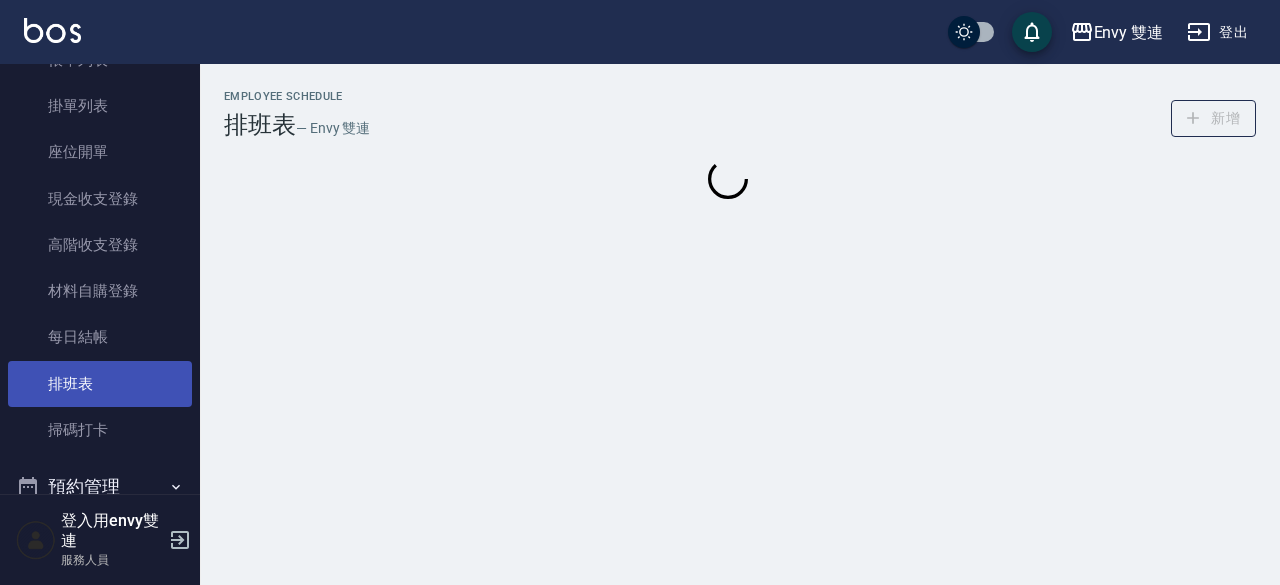 scroll, scrollTop: 142, scrollLeft: 0, axis: vertical 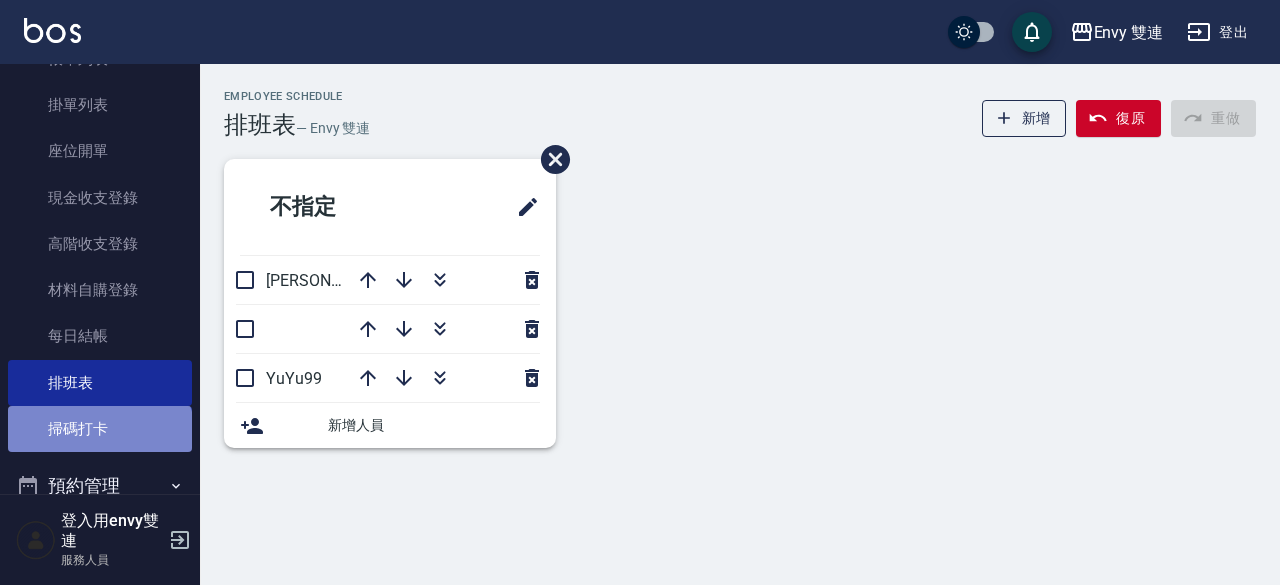 click on "掃碼打卡" at bounding box center (100, 429) 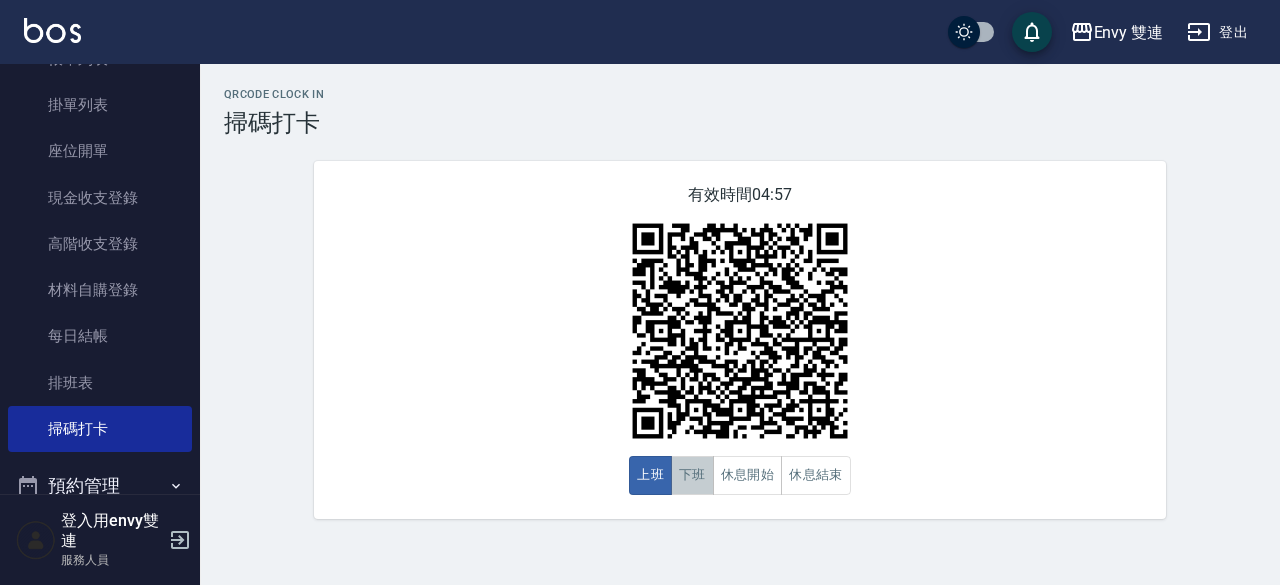 click on "下班" at bounding box center [692, 475] 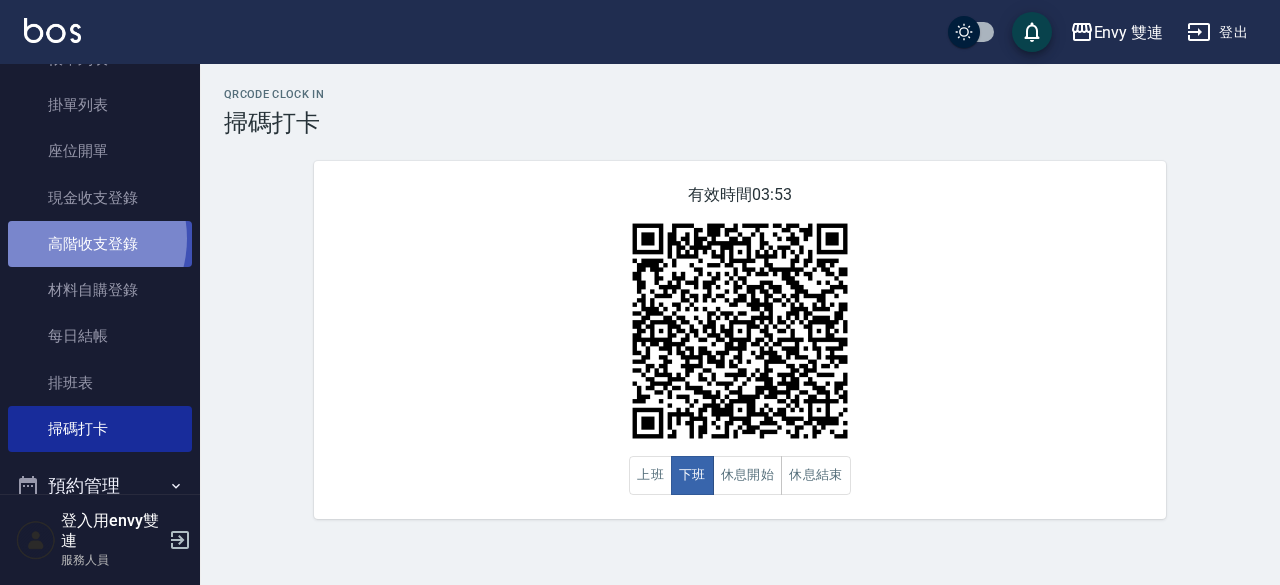click on "高階收支登錄" at bounding box center (100, 244) 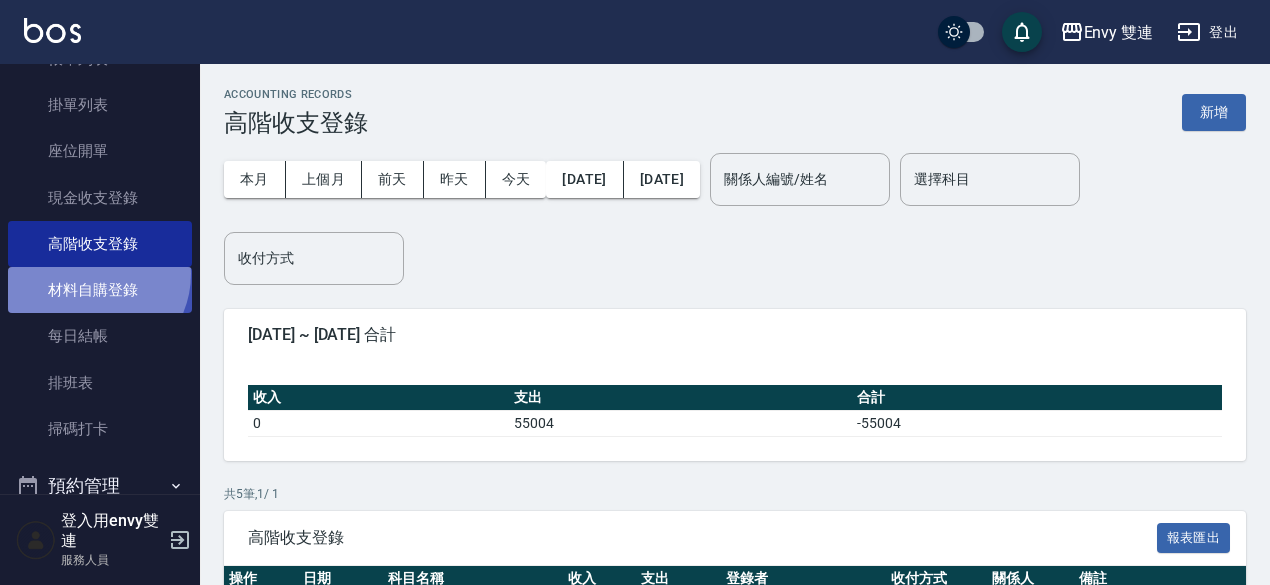 click on "材料自購登錄" at bounding box center (100, 290) 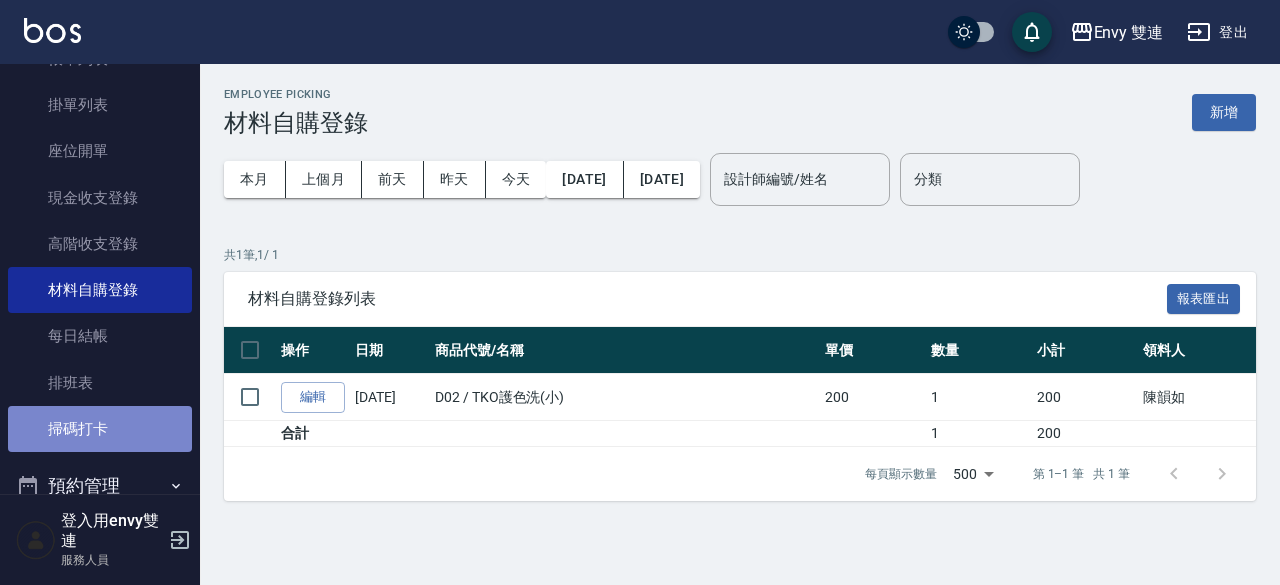 click on "掃碼打卡" at bounding box center (100, 429) 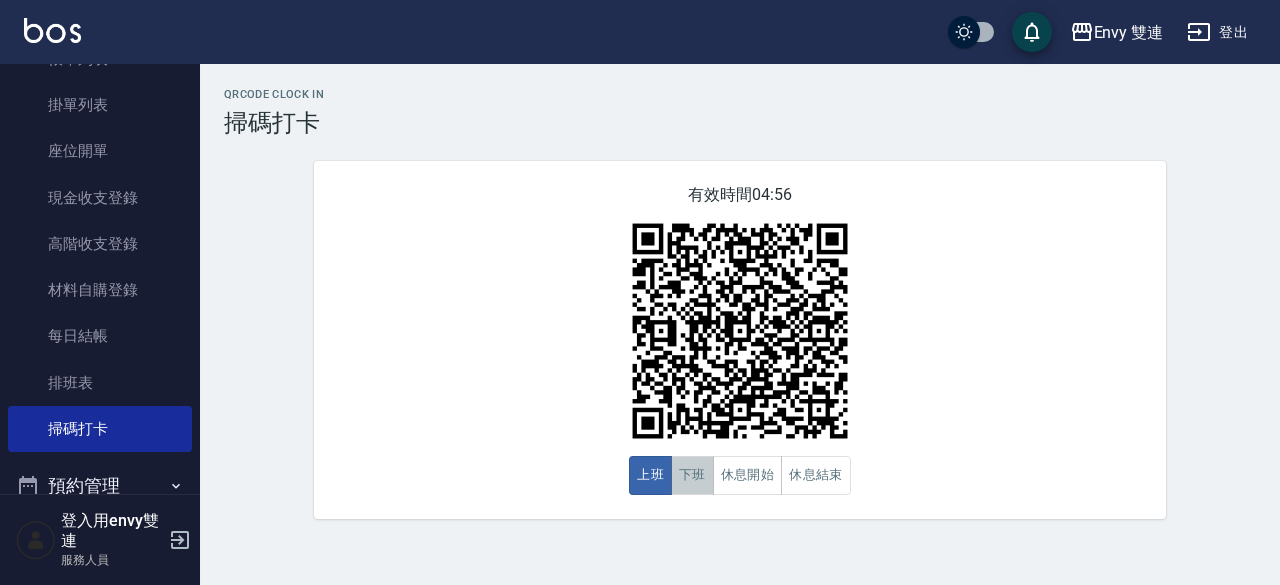 click on "下班" at bounding box center (692, 475) 